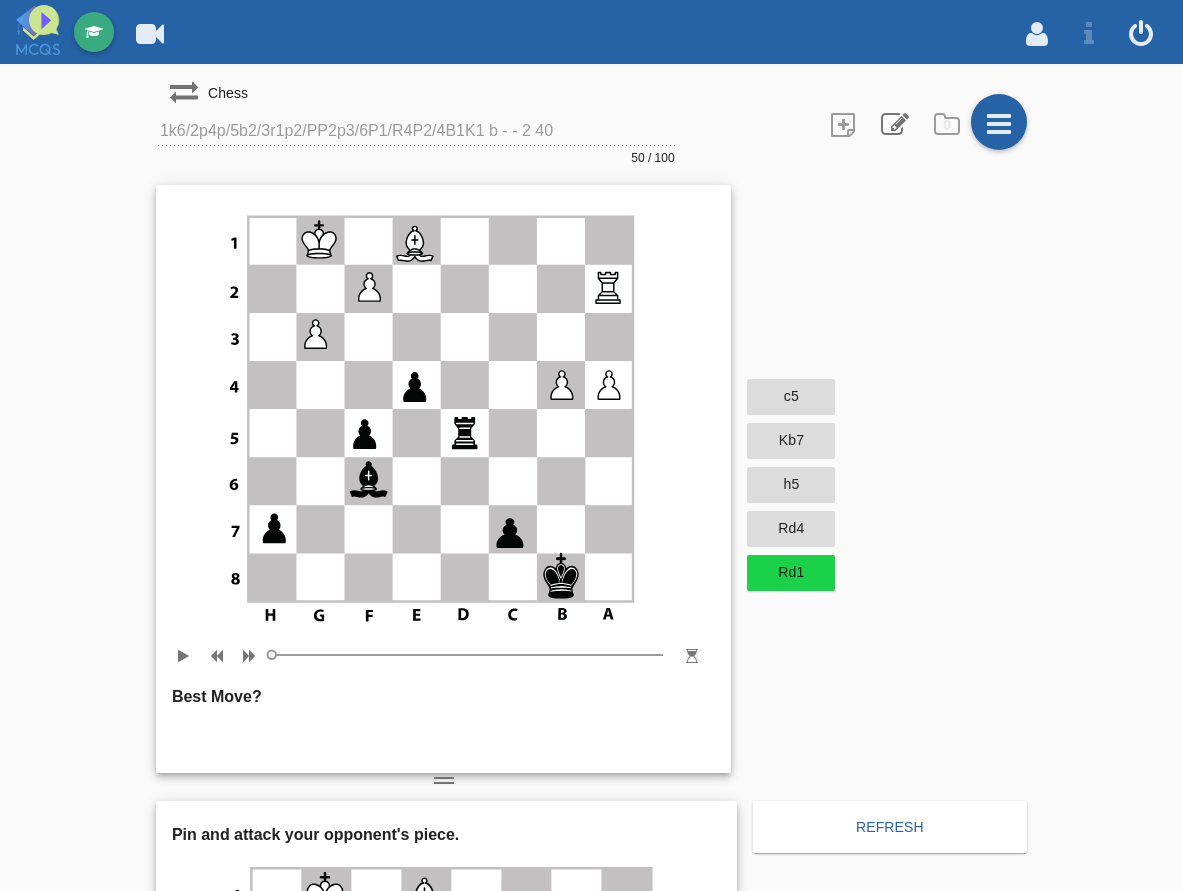 scroll, scrollTop: 0, scrollLeft: 0, axis: both 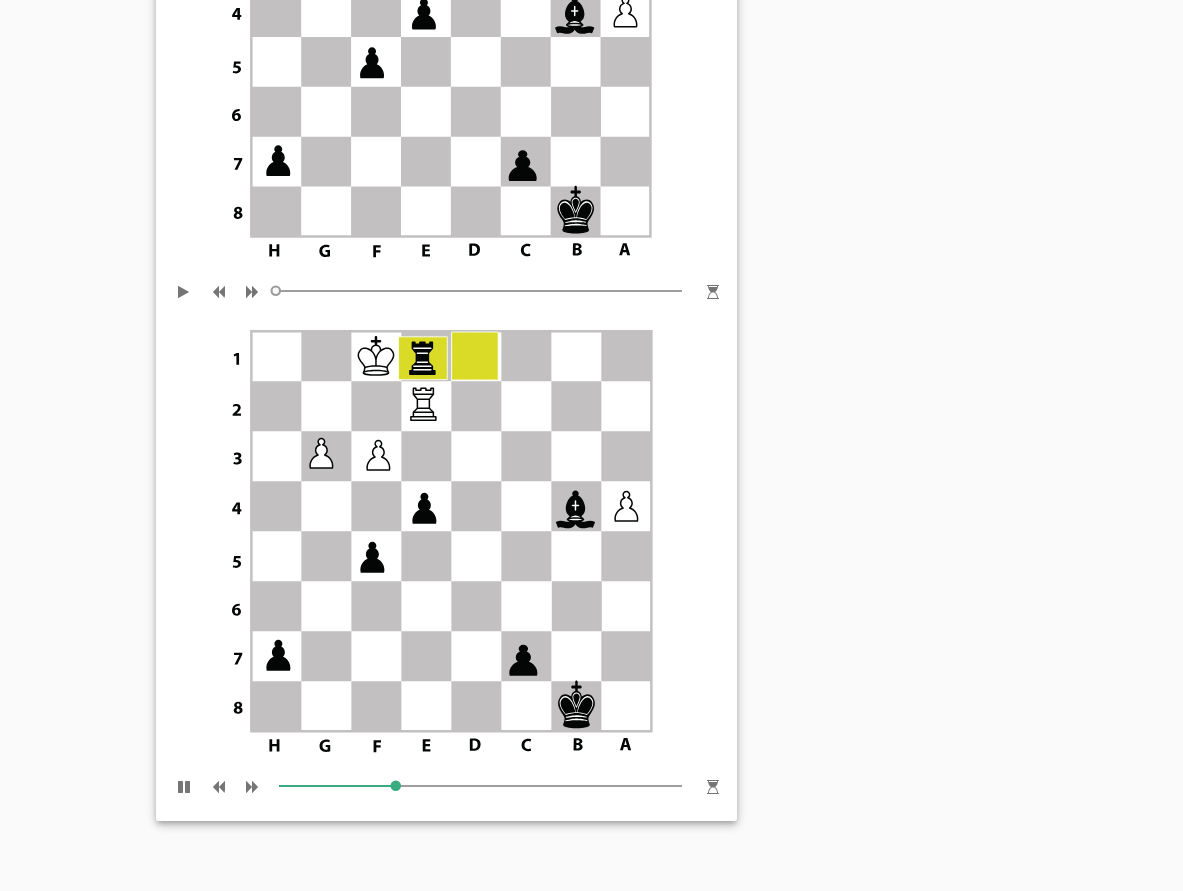 click on "0
Best Move?
c5
Kb7
h5
Rd4
Rd1
0" at bounding box center (591, -749) 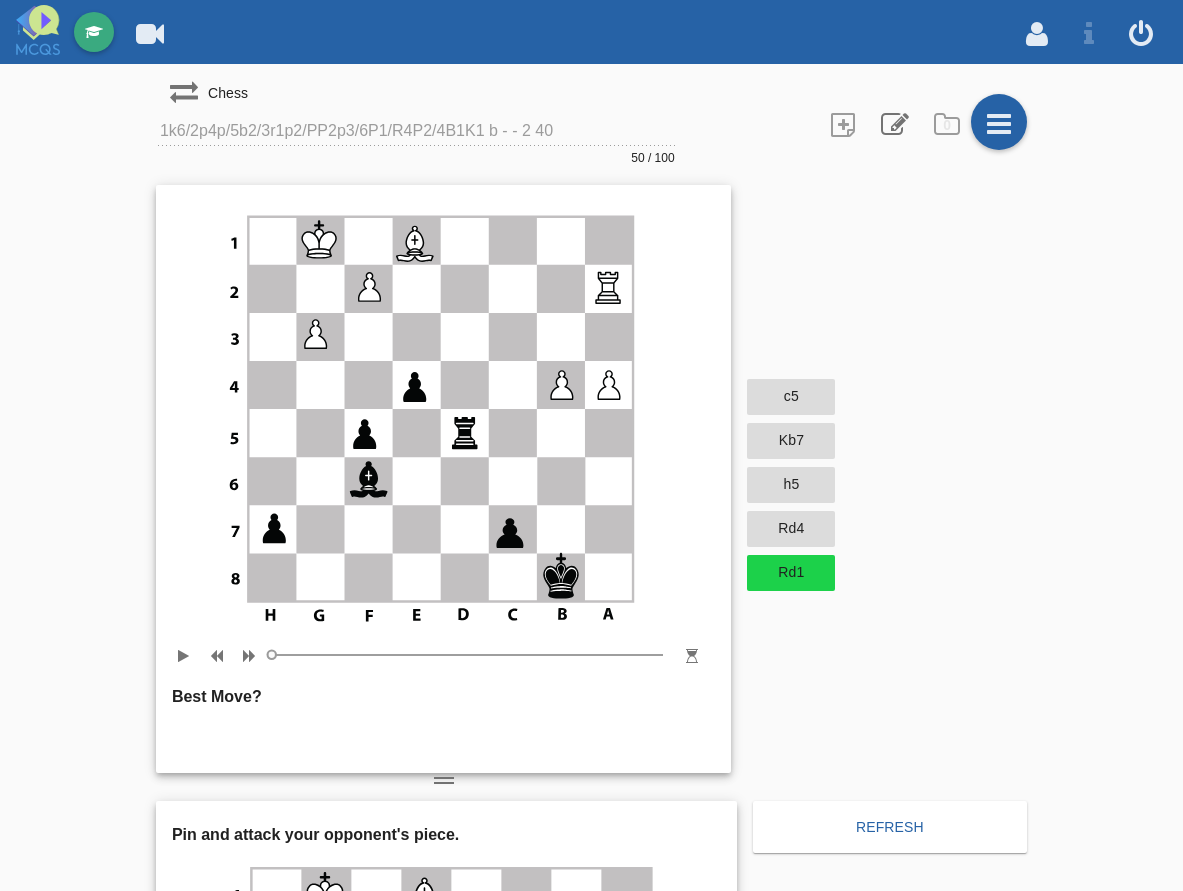 scroll, scrollTop: 0, scrollLeft: 0, axis: both 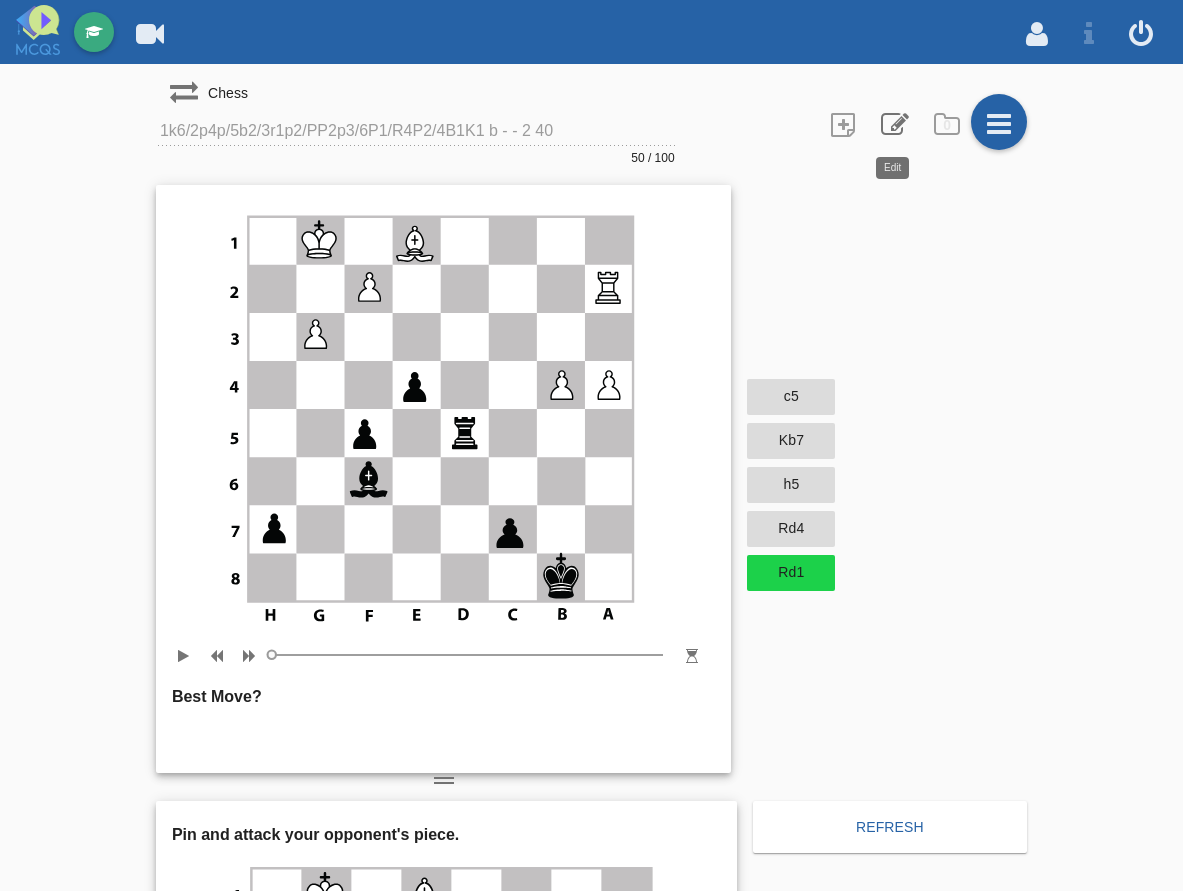 click at bounding box center [893, 123] 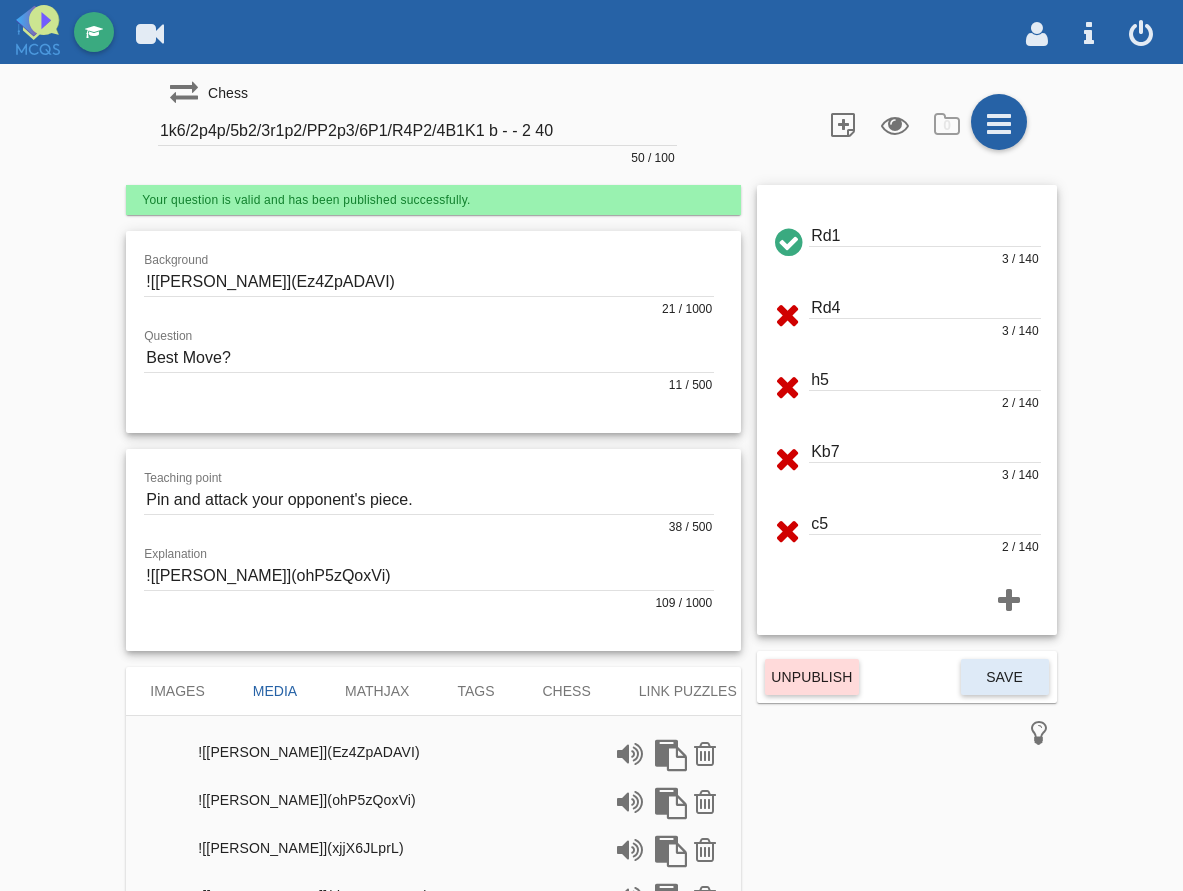 scroll, scrollTop: 0, scrollLeft: 0, axis: both 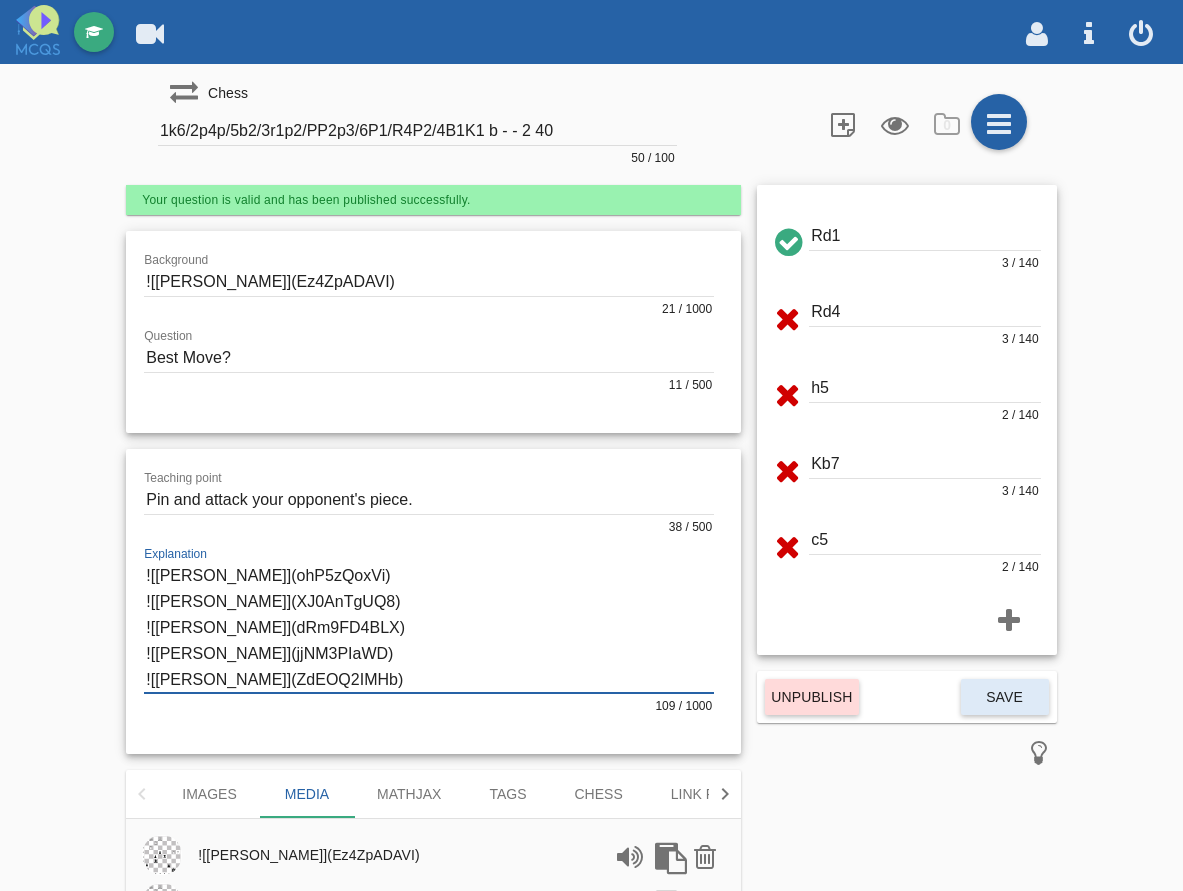drag, startPoint x: 331, startPoint y: 678, endPoint x: 92, endPoint y: 656, distance: 240.01042 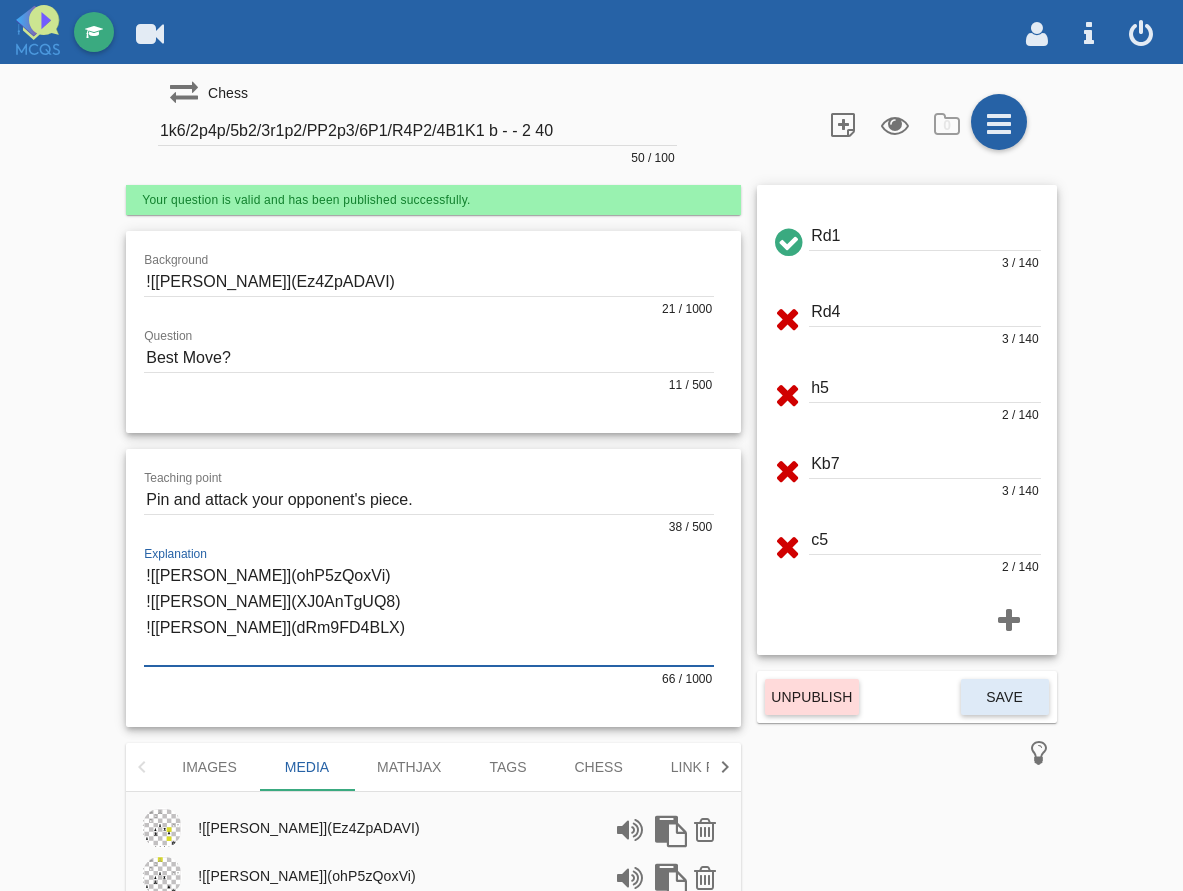 paste on "[URL][PERSON_NAME][DOMAIN_NAME]" 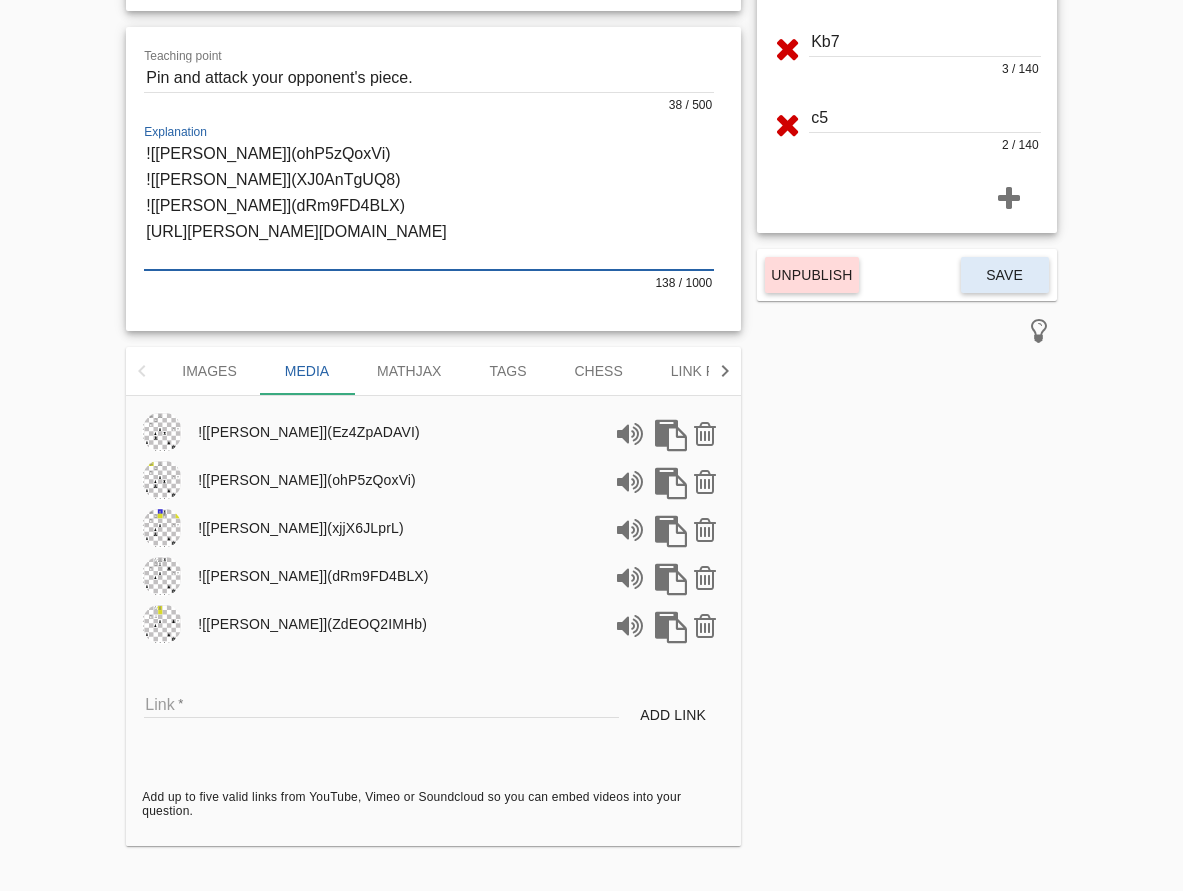 scroll, scrollTop: 425, scrollLeft: 0, axis: vertical 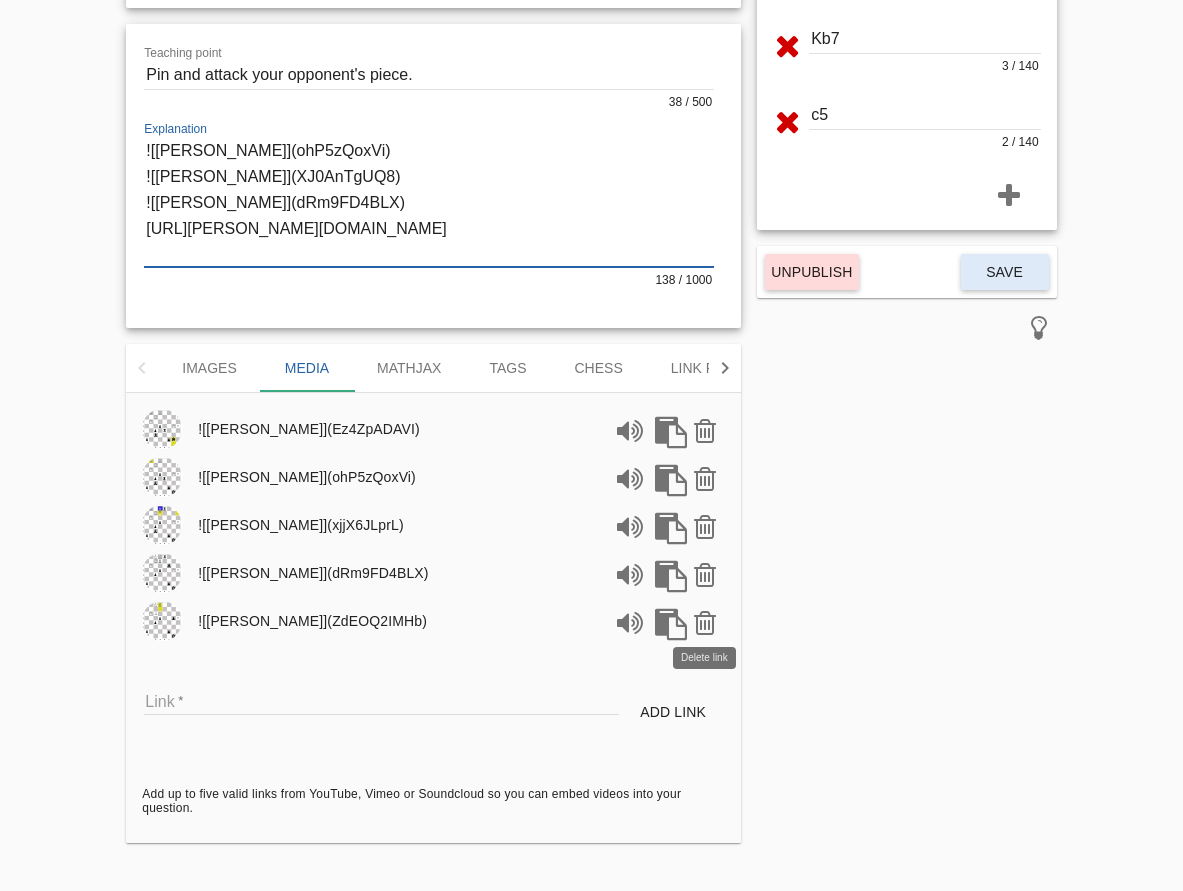 type on "![[PERSON_NAME]](ohP5zQoxVi)
![[PERSON_NAME]](XJ0AnTgUQ8)
![[PERSON_NAME]](dRm9FD4BLX)
[URL][PERSON_NAME][DOMAIN_NAME]" 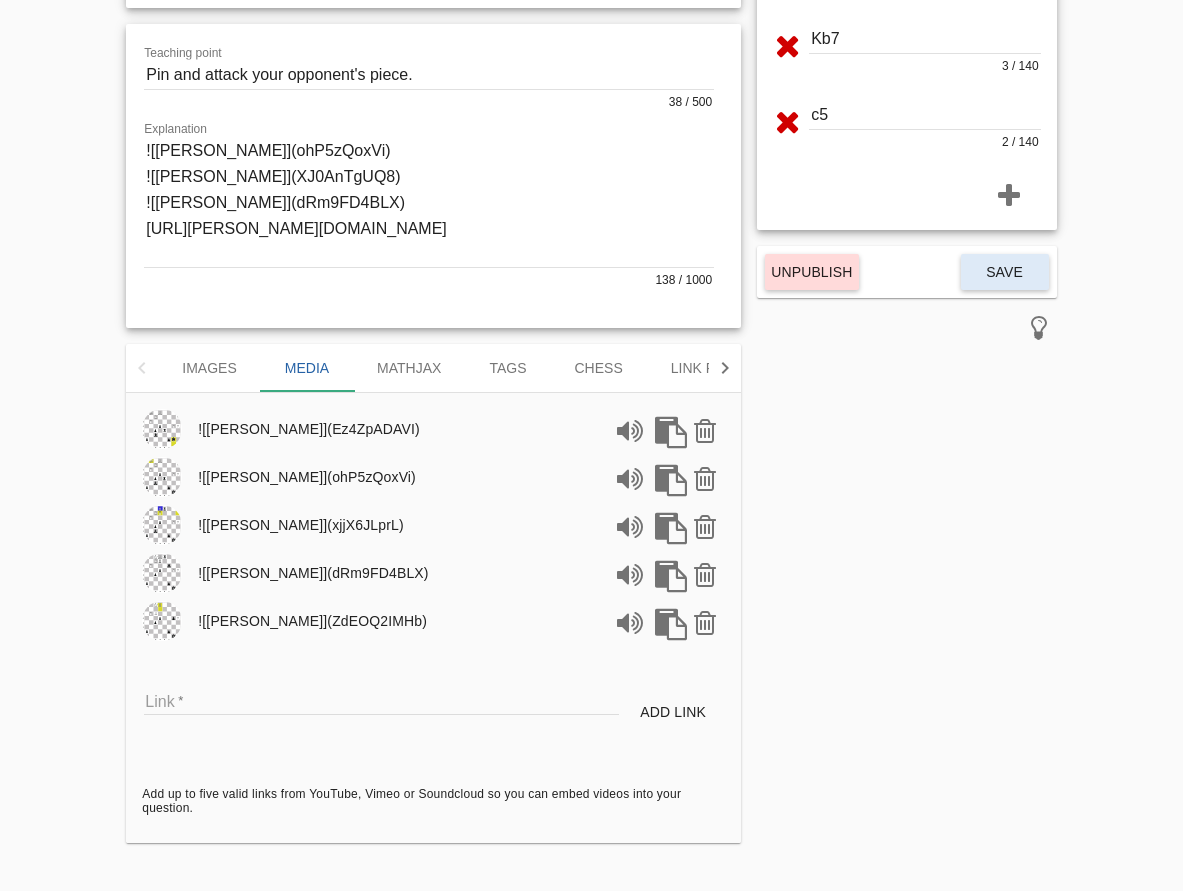 scroll, scrollTop: 387, scrollLeft: 0, axis: vertical 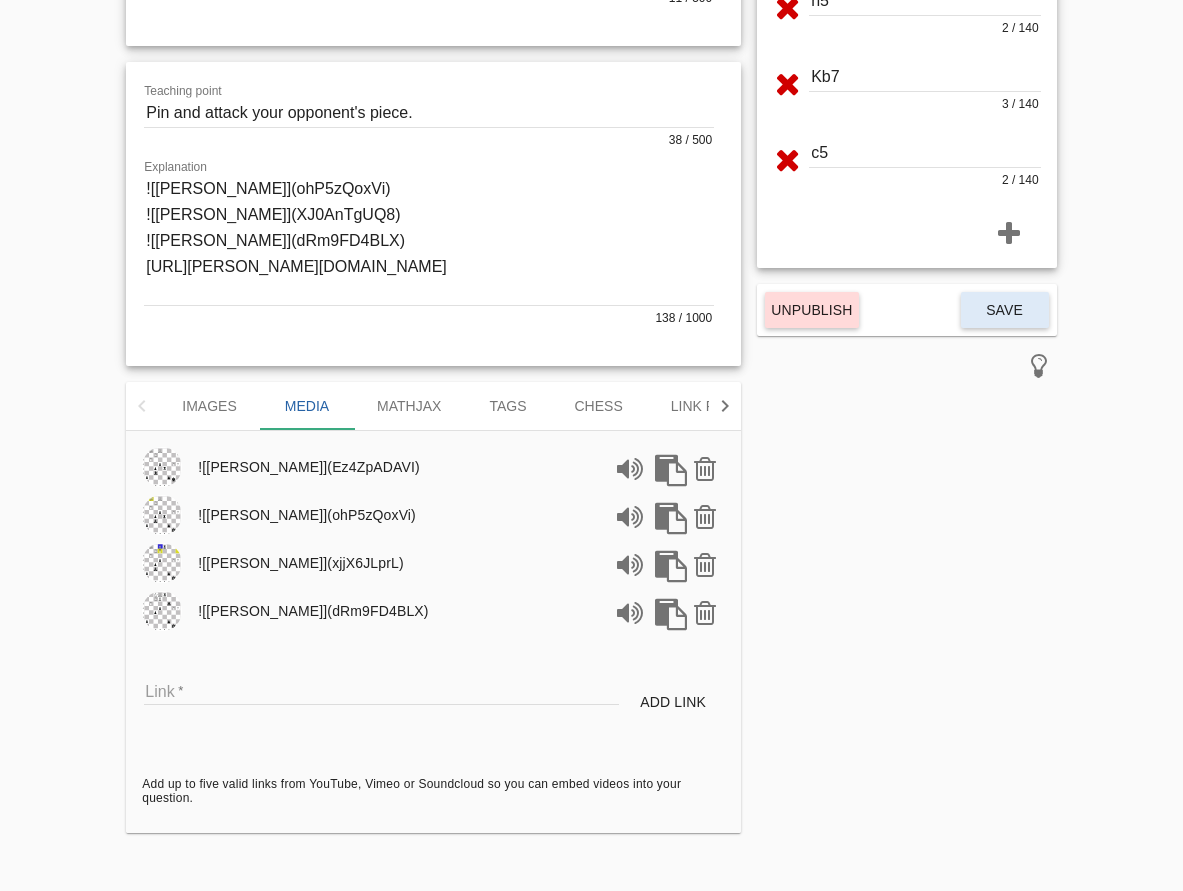 click on "Link" at bounding box center [381, 690] 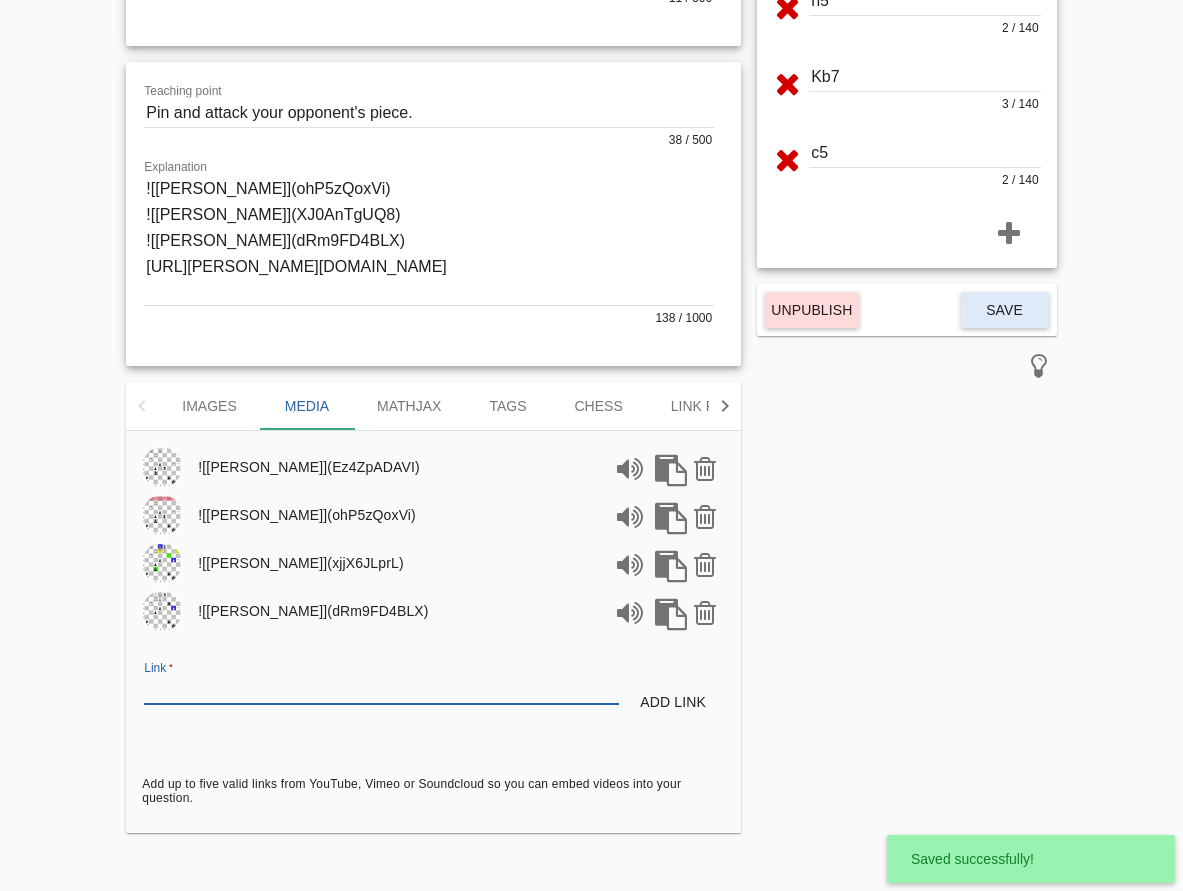paste on "[URL][PERSON_NAME][DOMAIN_NAME]" 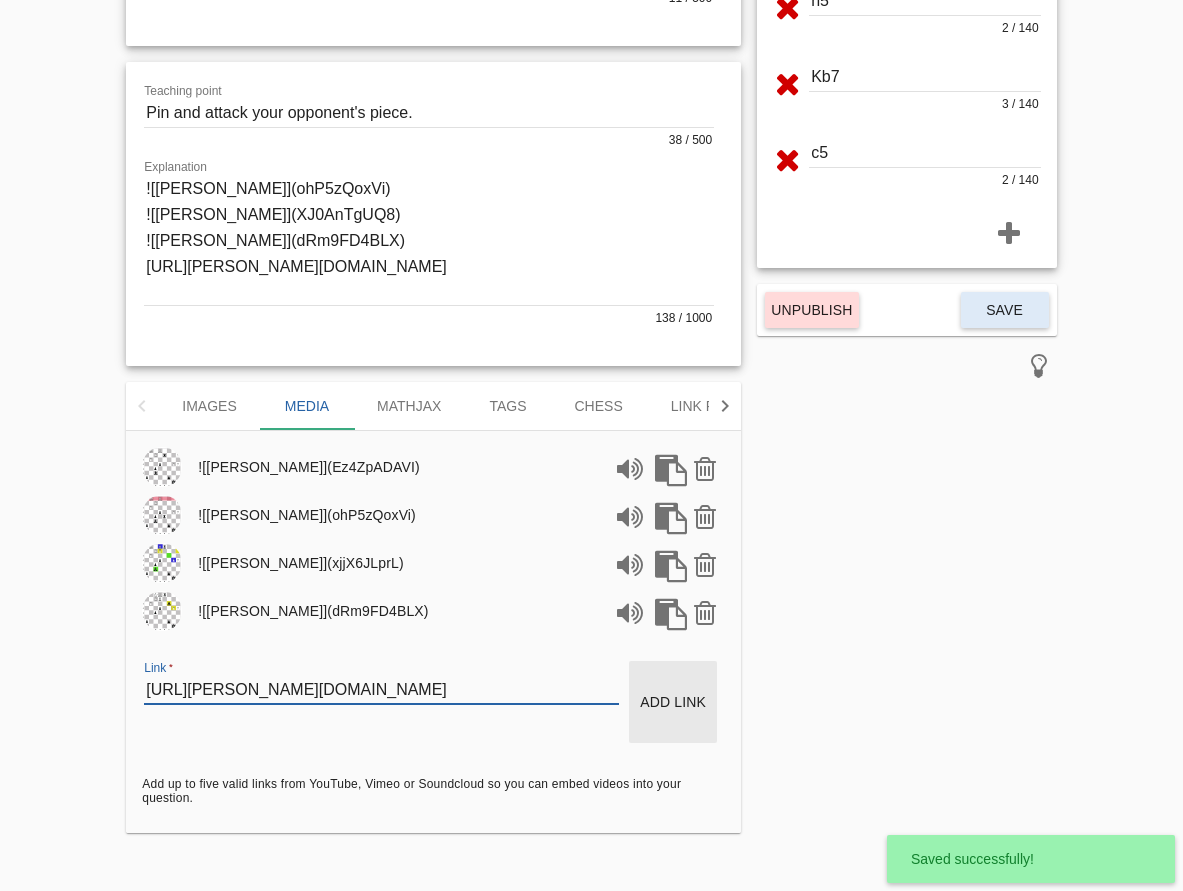 type on "[URL][PERSON_NAME][DOMAIN_NAME]" 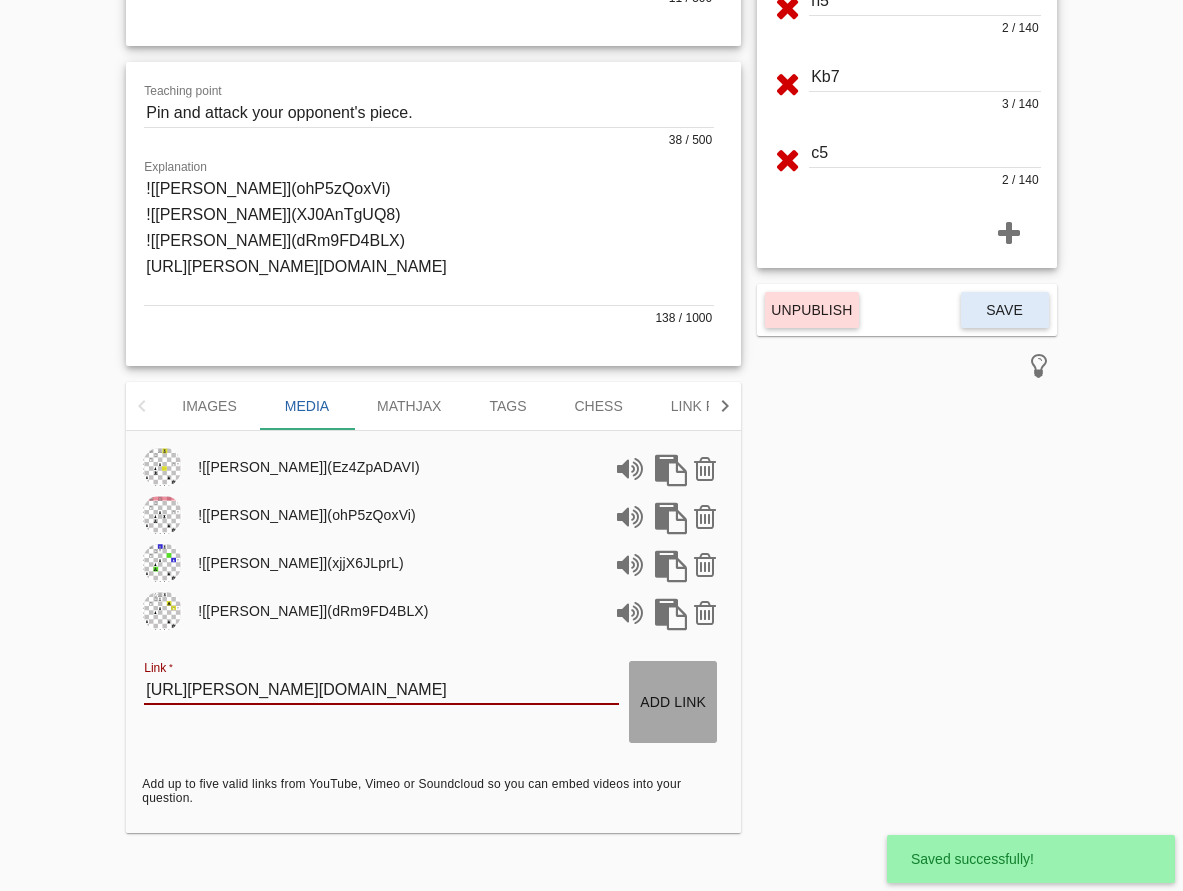 click on "Add link" at bounding box center [673, 702] 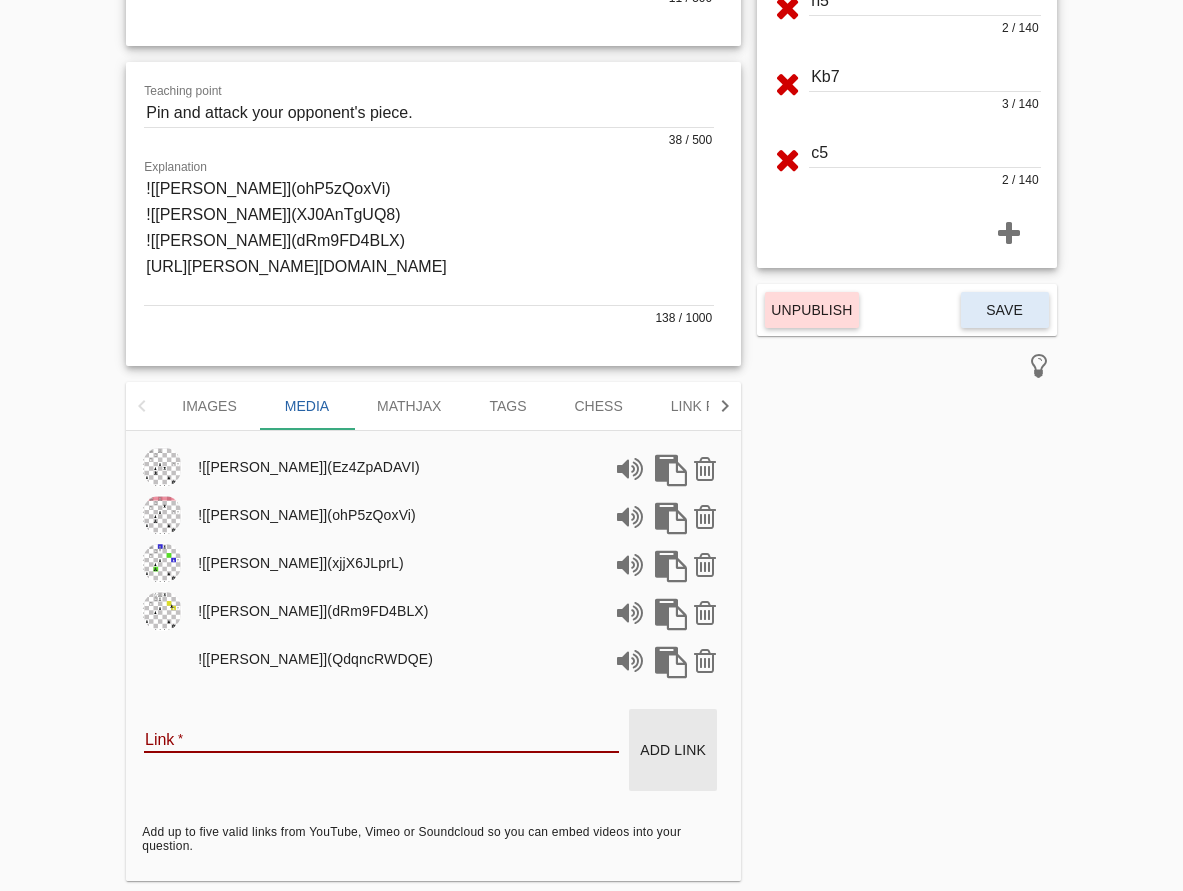 type 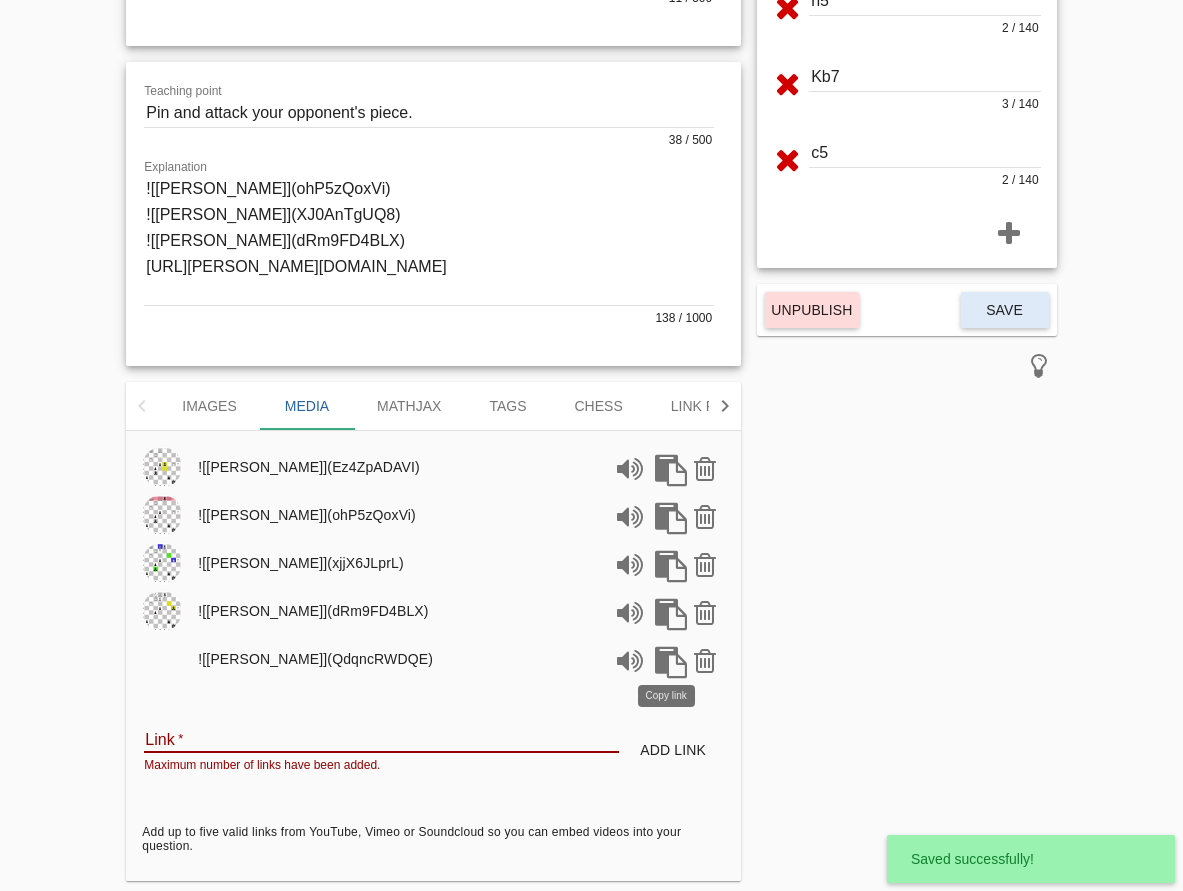 drag, startPoint x: 675, startPoint y: 663, endPoint x: 653, endPoint y: 644, distance: 29.068884 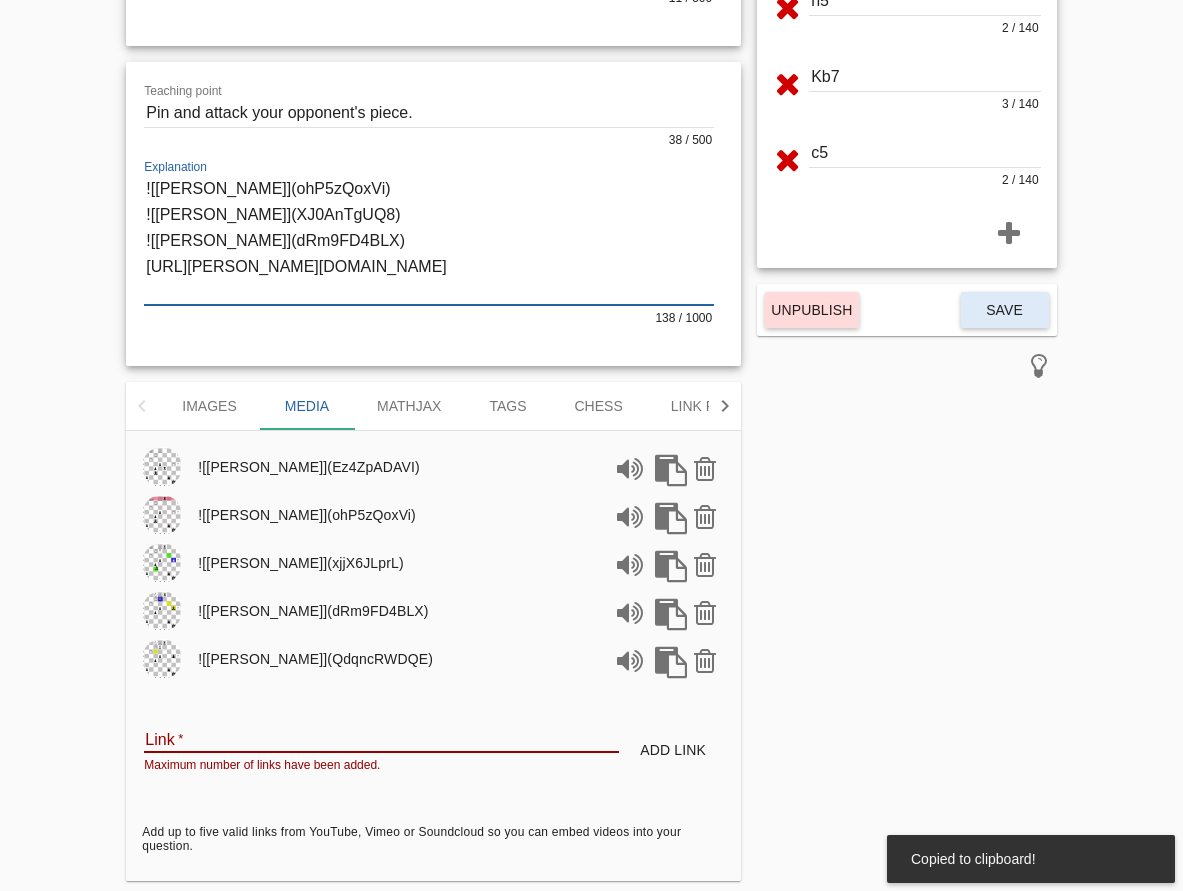 drag, startPoint x: 415, startPoint y: 293, endPoint x: 83, endPoint y: 255, distance: 334.16763 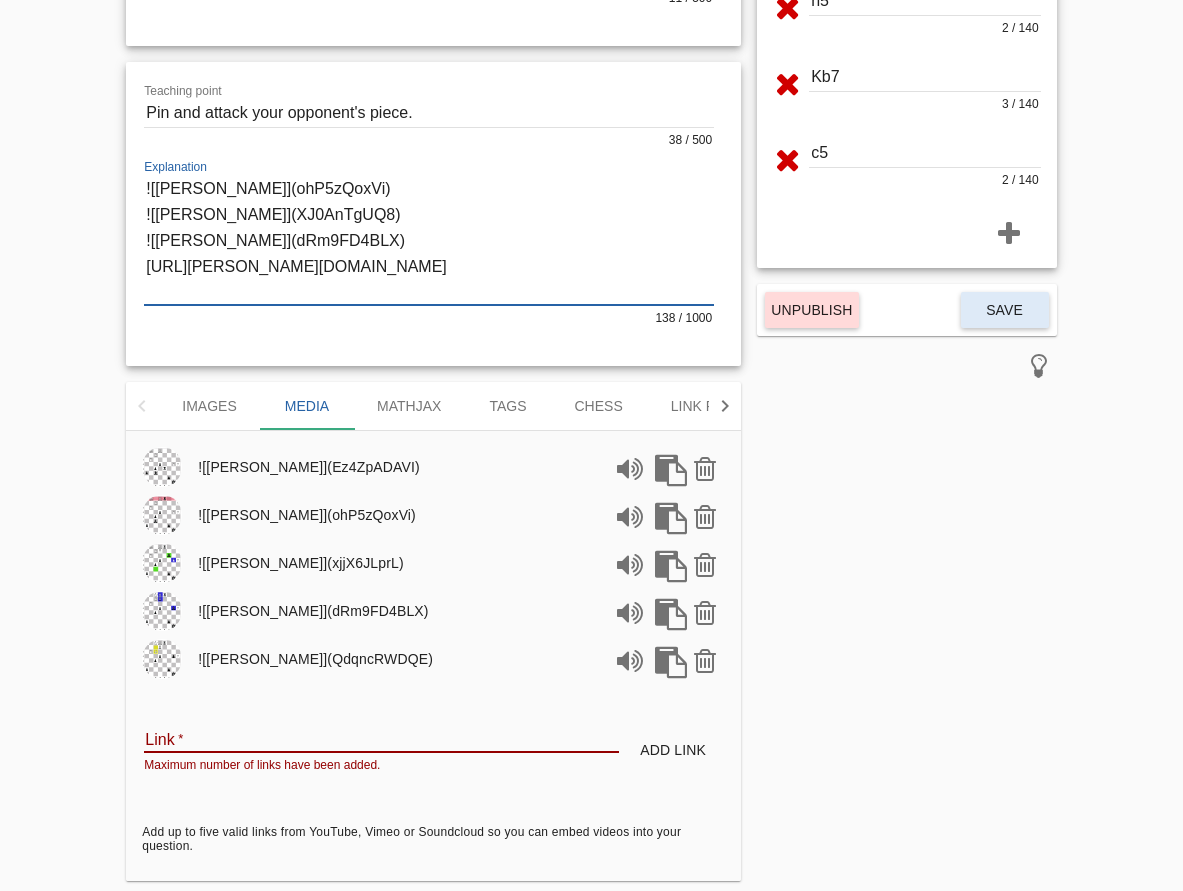 paste on "![[PERSON_NAME]](QdqncRWDQE)" 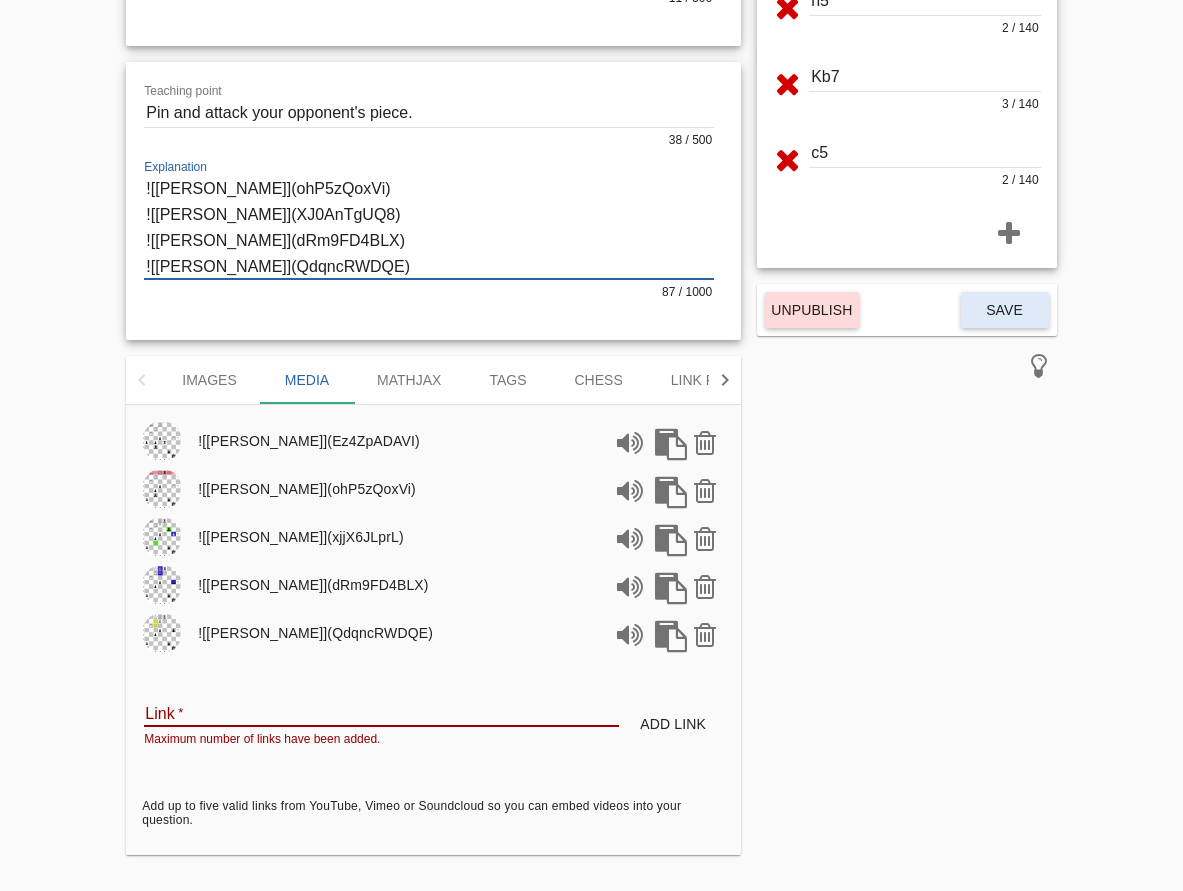 scroll, scrollTop: 333, scrollLeft: 0, axis: vertical 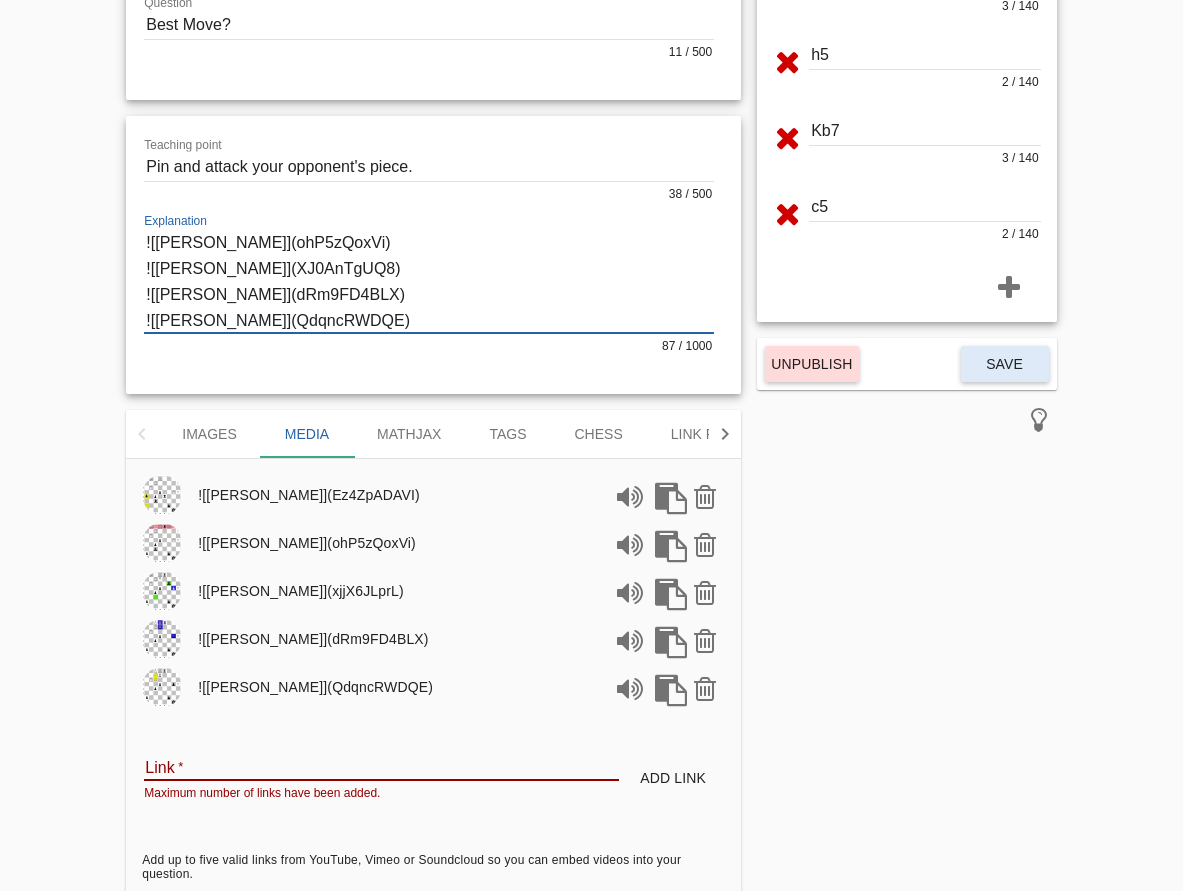 type on "![[PERSON_NAME]](ohP5zQoxVi)
![[PERSON_NAME]](XJ0AnTgUQ8)
![[PERSON_NAME]](dRm9FD4BLX)
![[PERSON_NAME]](QdqncRWDQE)" 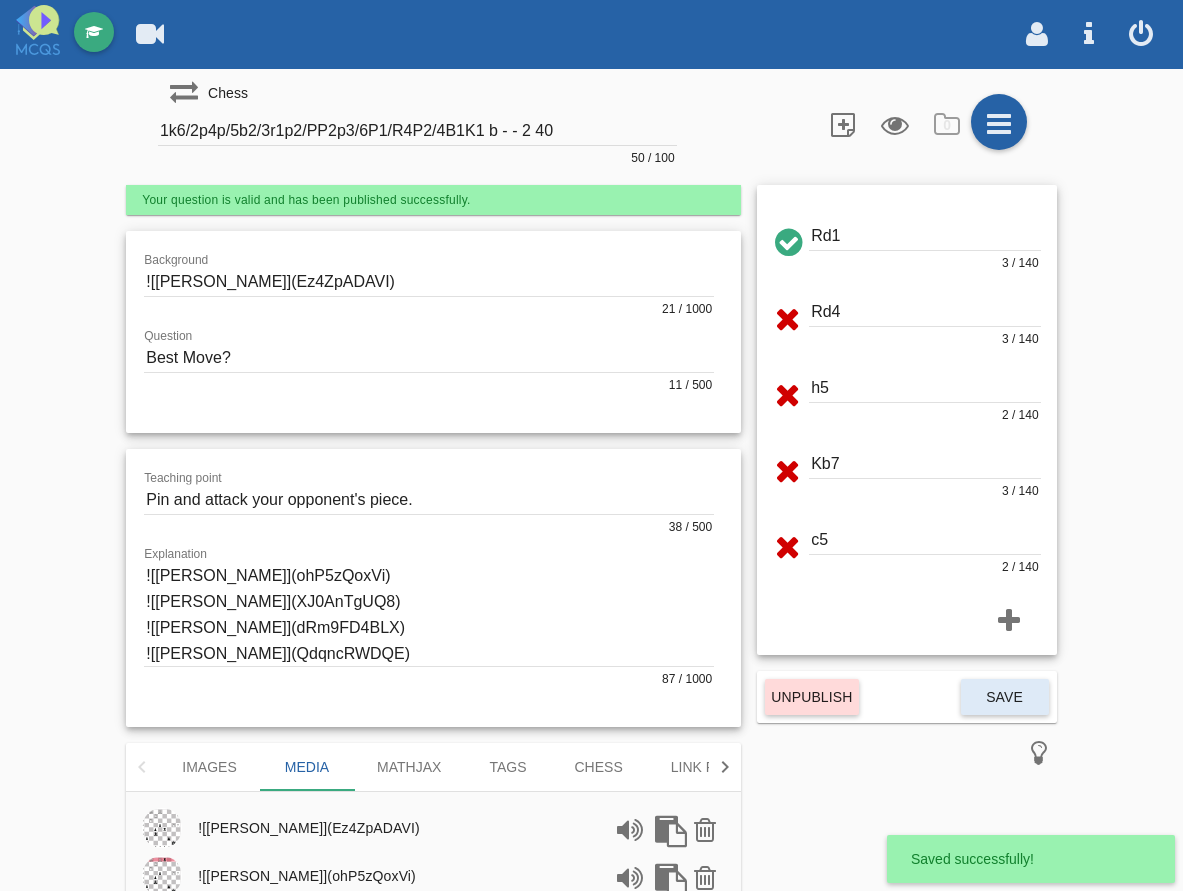 scroll, scrollTop: 0, scrollLeft: 0, axis: both 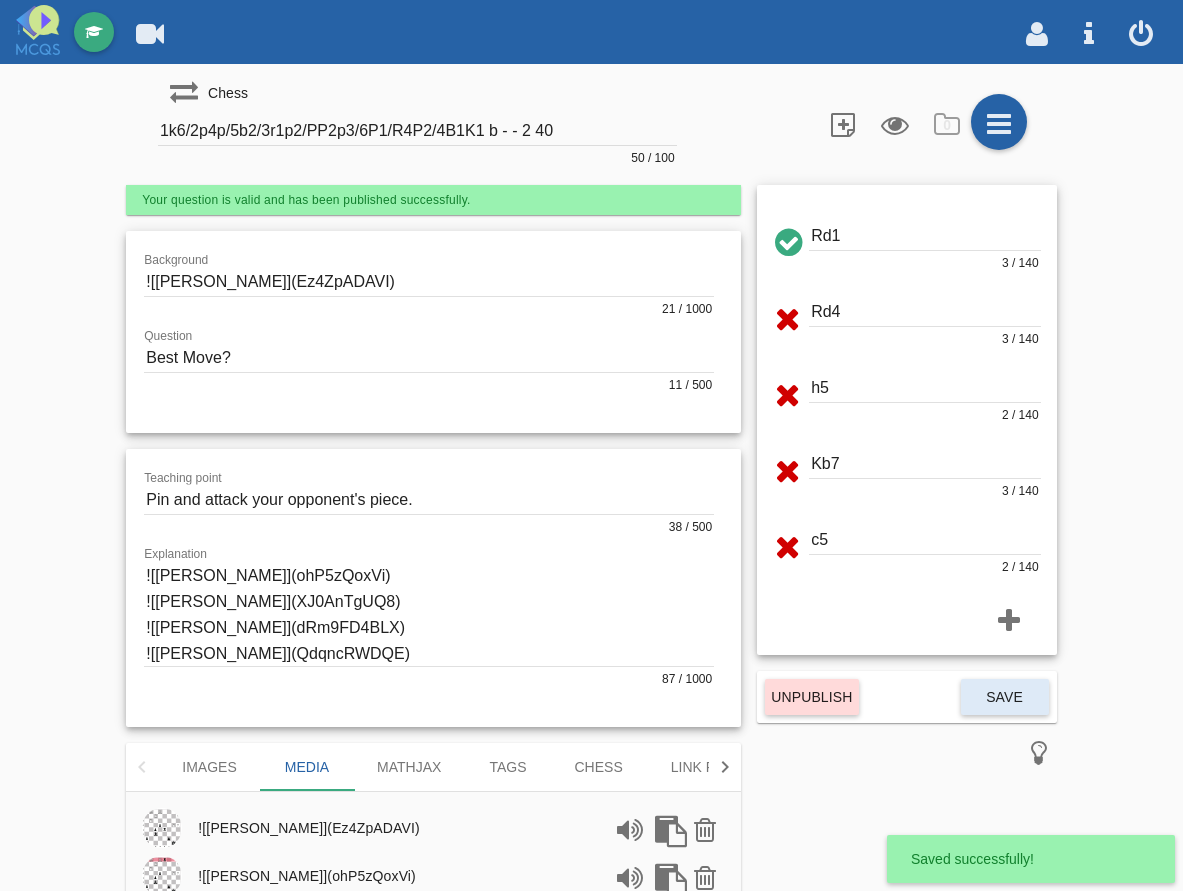 click at bounding box center (429, 358) 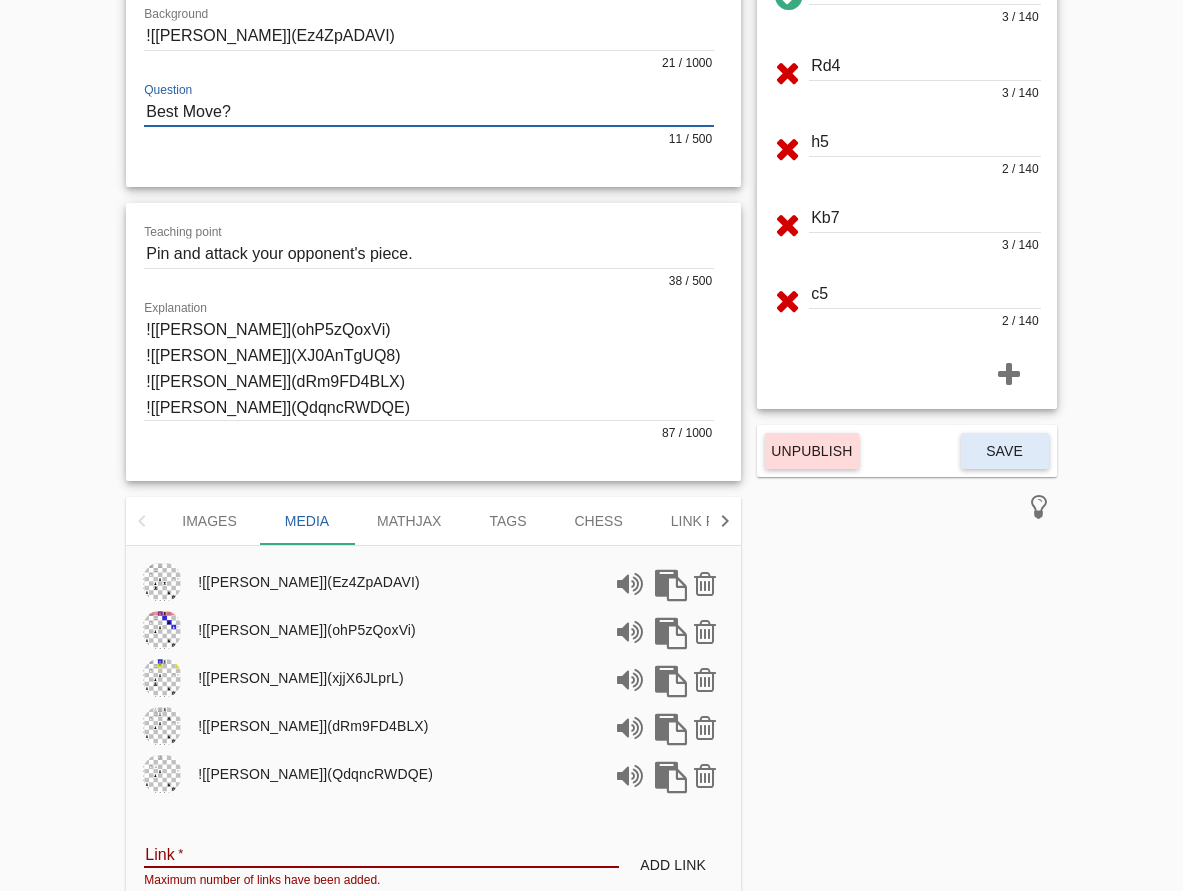 scroll, scrollTop: 245, scrollLeft: 0, axis: vertical 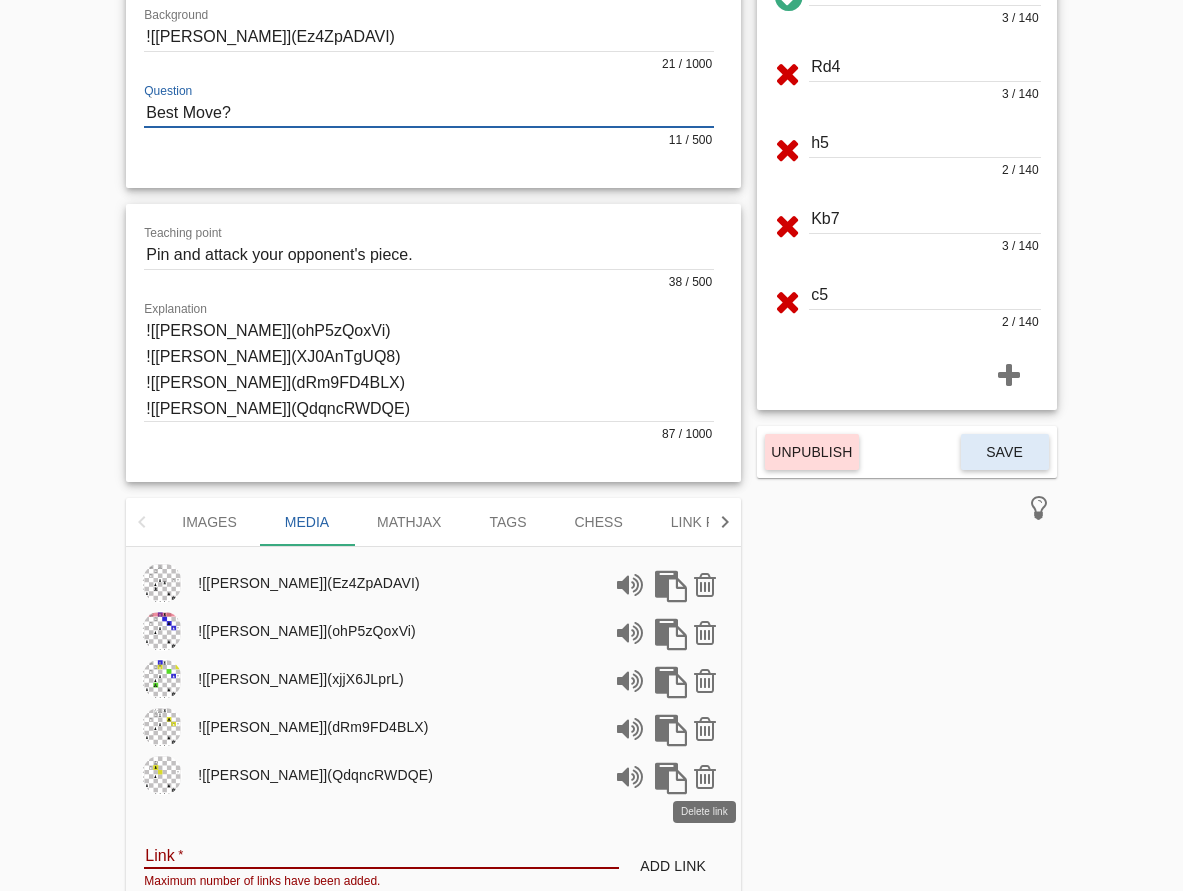 click at bounding box center [705, 775] 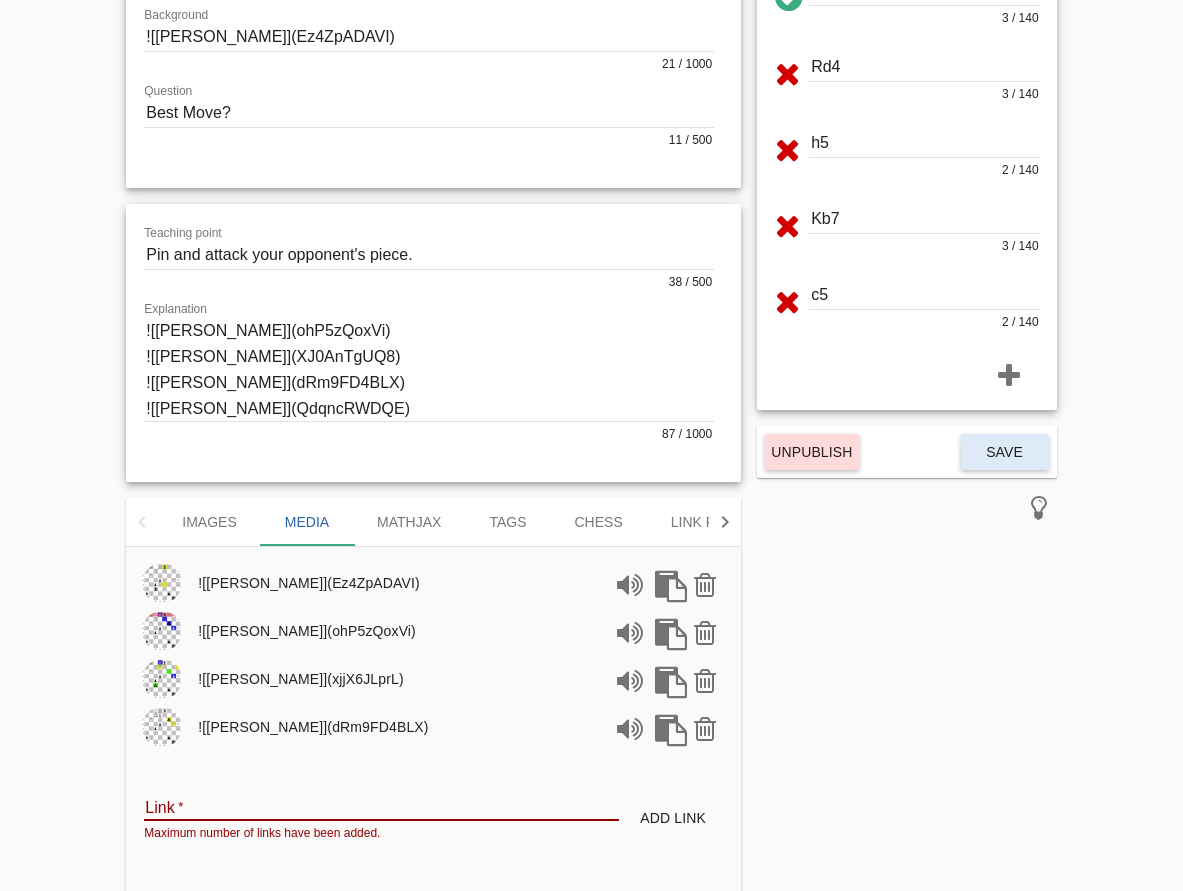 click on "Link" at bounding box center [381, 806] 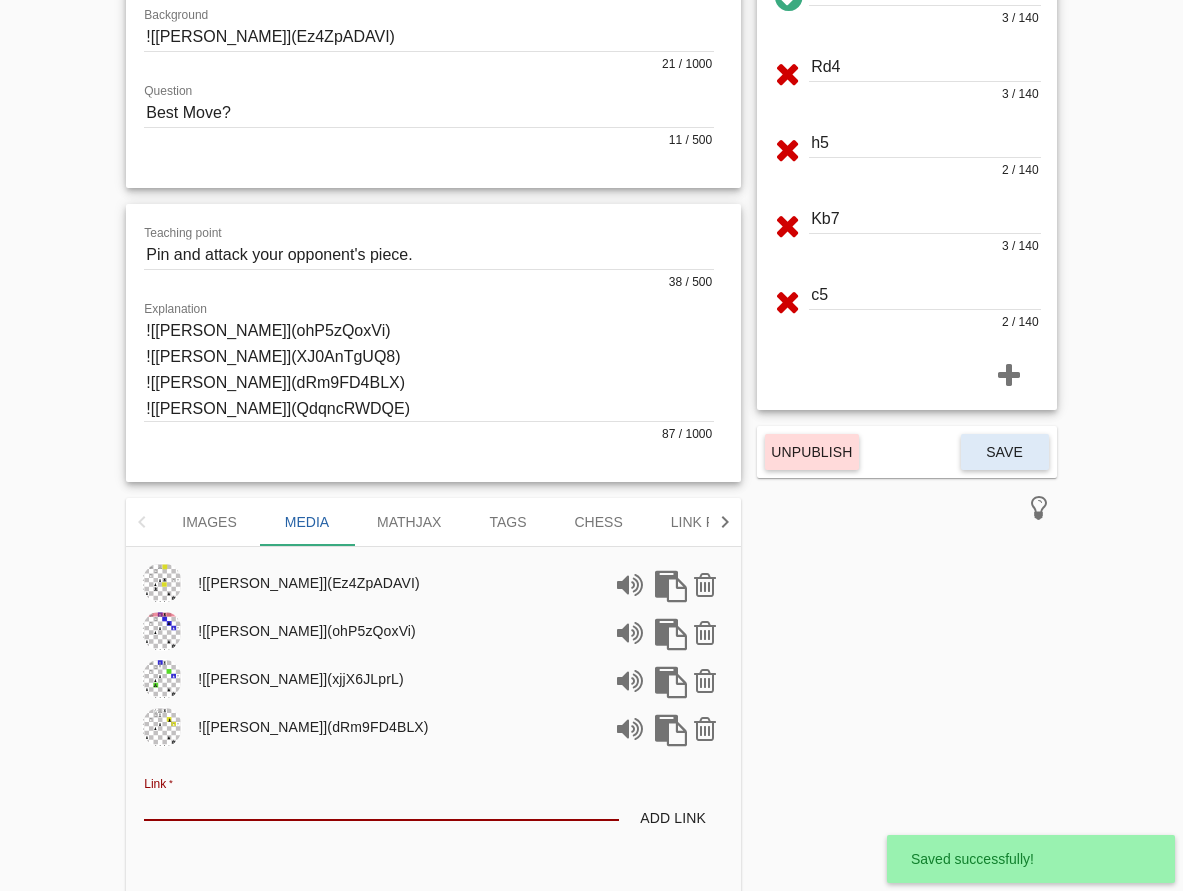 paste on "[URL][PERSON_NAME][DOMAIN_NAME]" 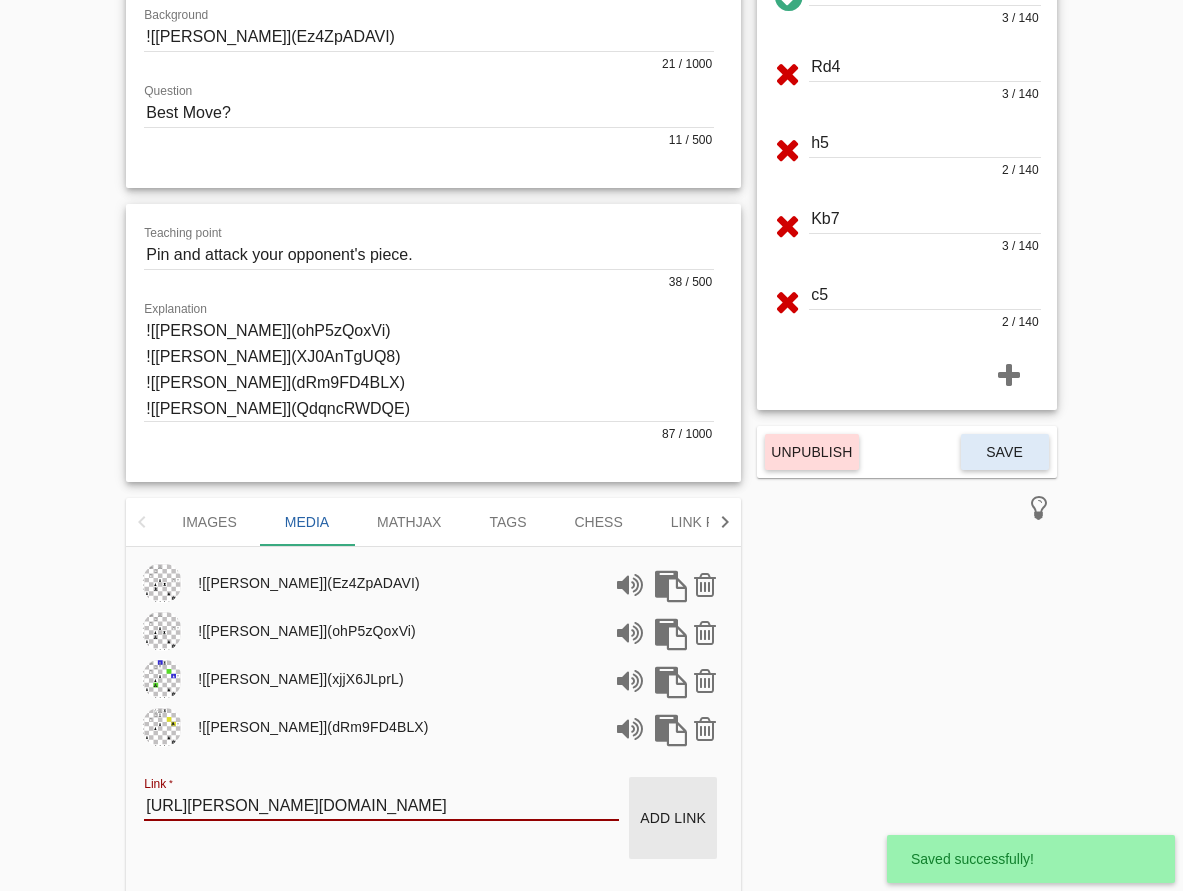 type on "[URL][PERSON_NAME][DOMAIN_NAME]" 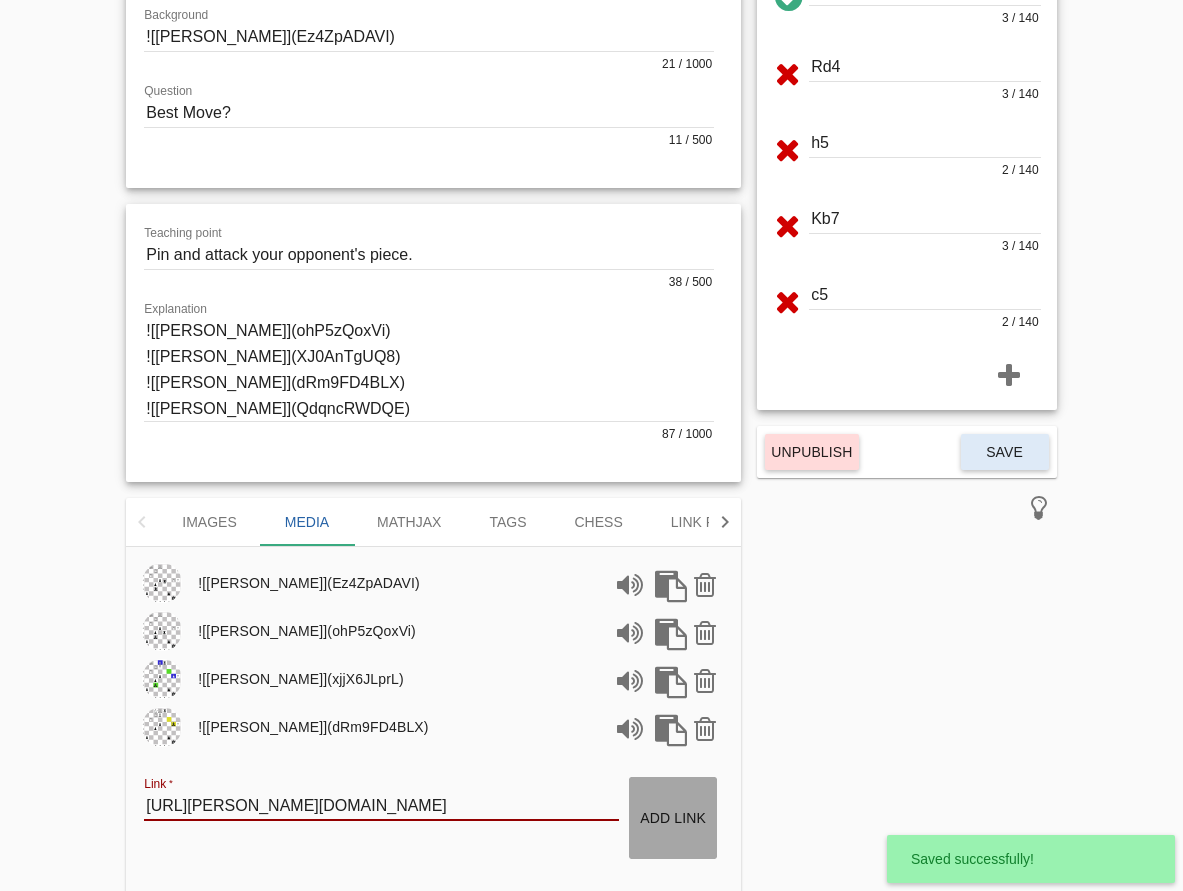click on "Add link" at bounding box center (673, 818) 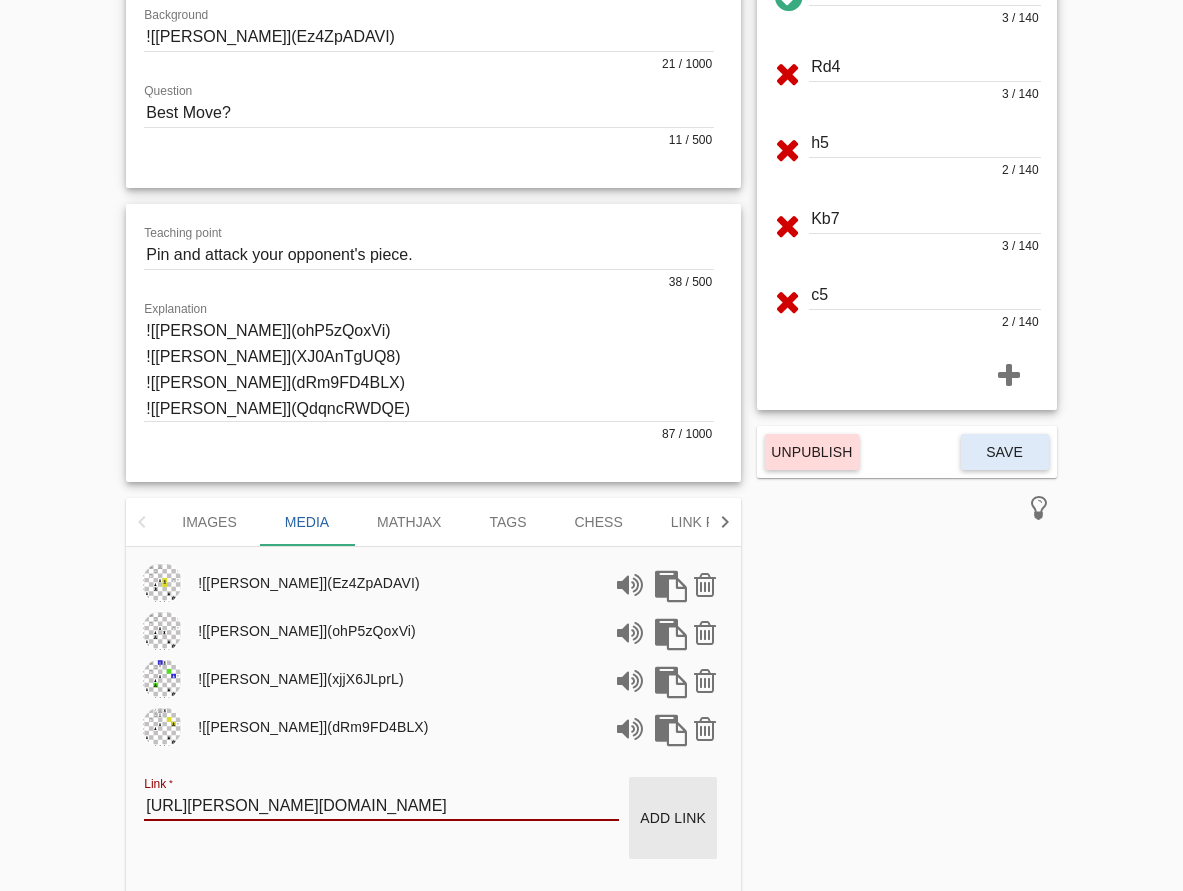 type 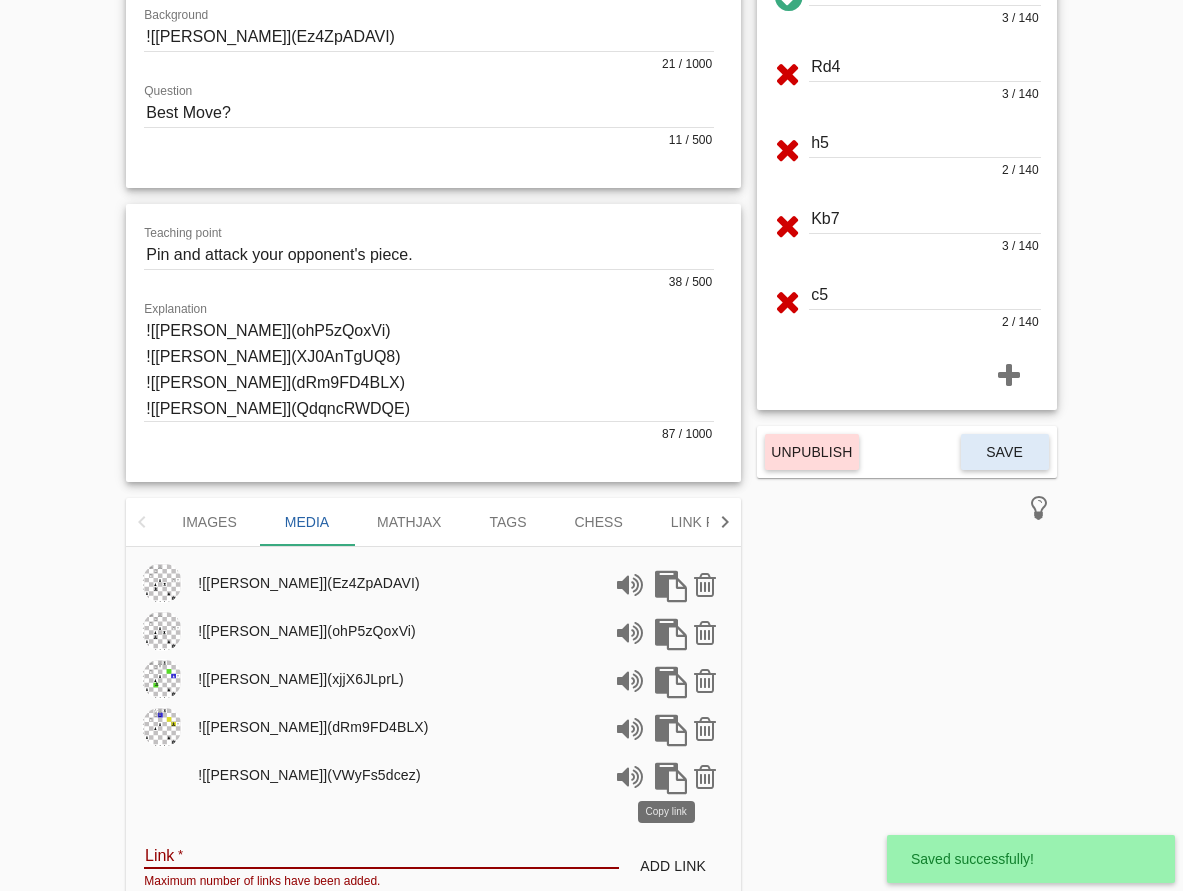 click at bounding box center (667, 775) 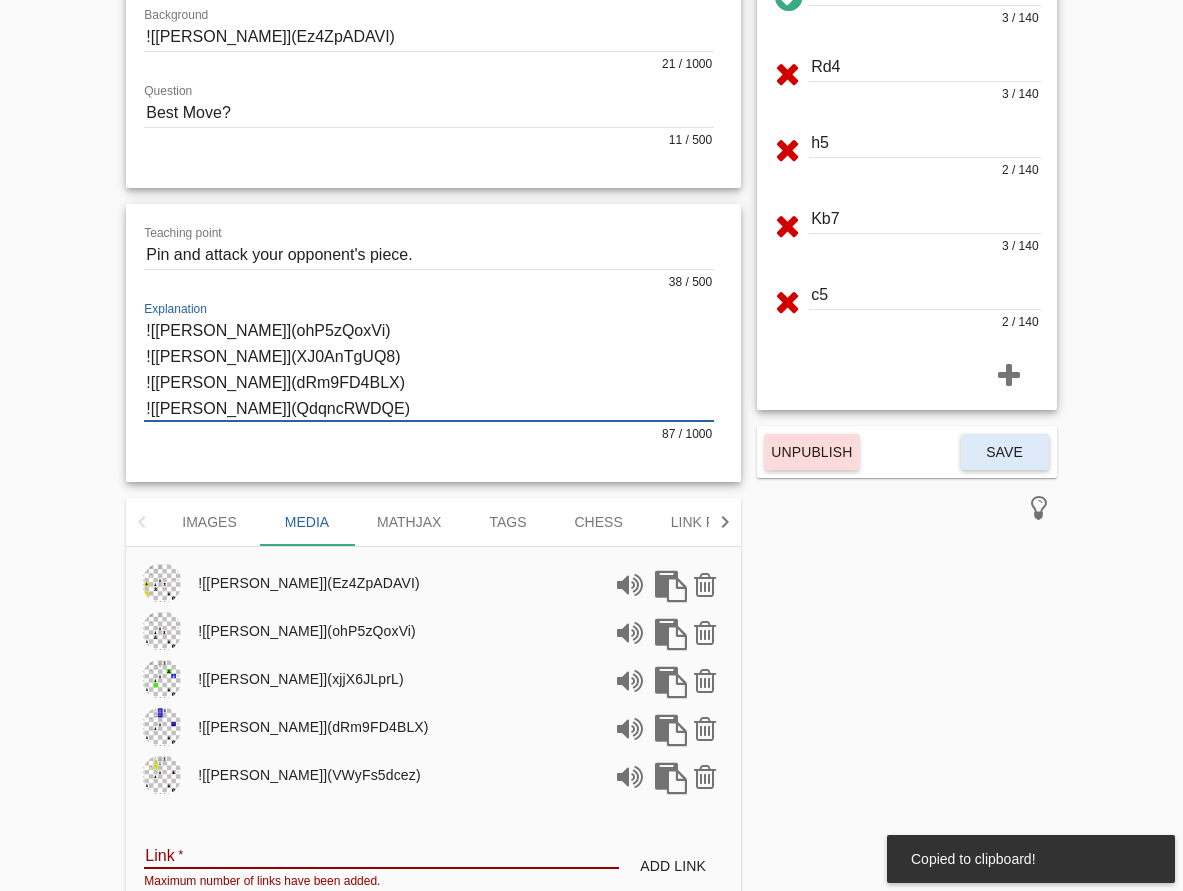 drag, startPoint x: 234, startPoint y: 408, endPoint x: 52, endPoint y: 408, distance: 182 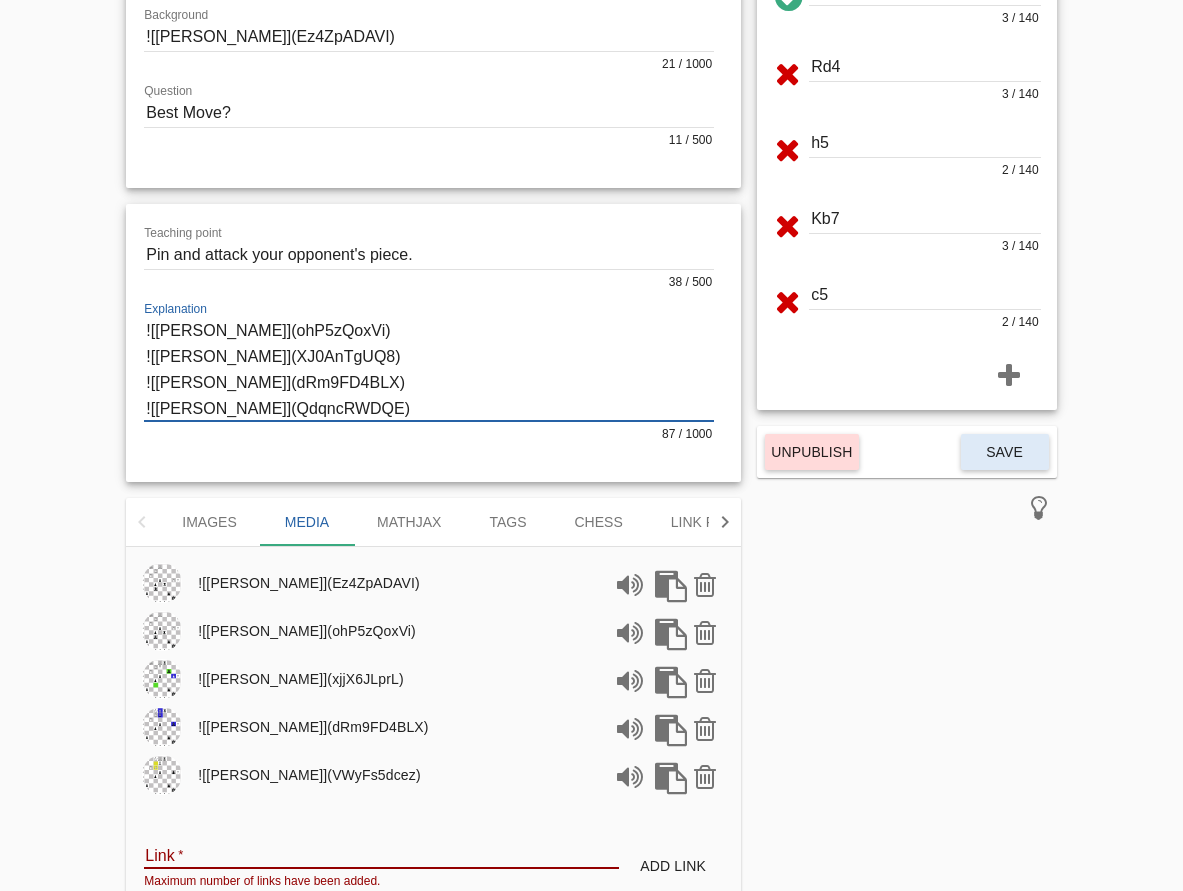 paste on "VWyFs5dcez" 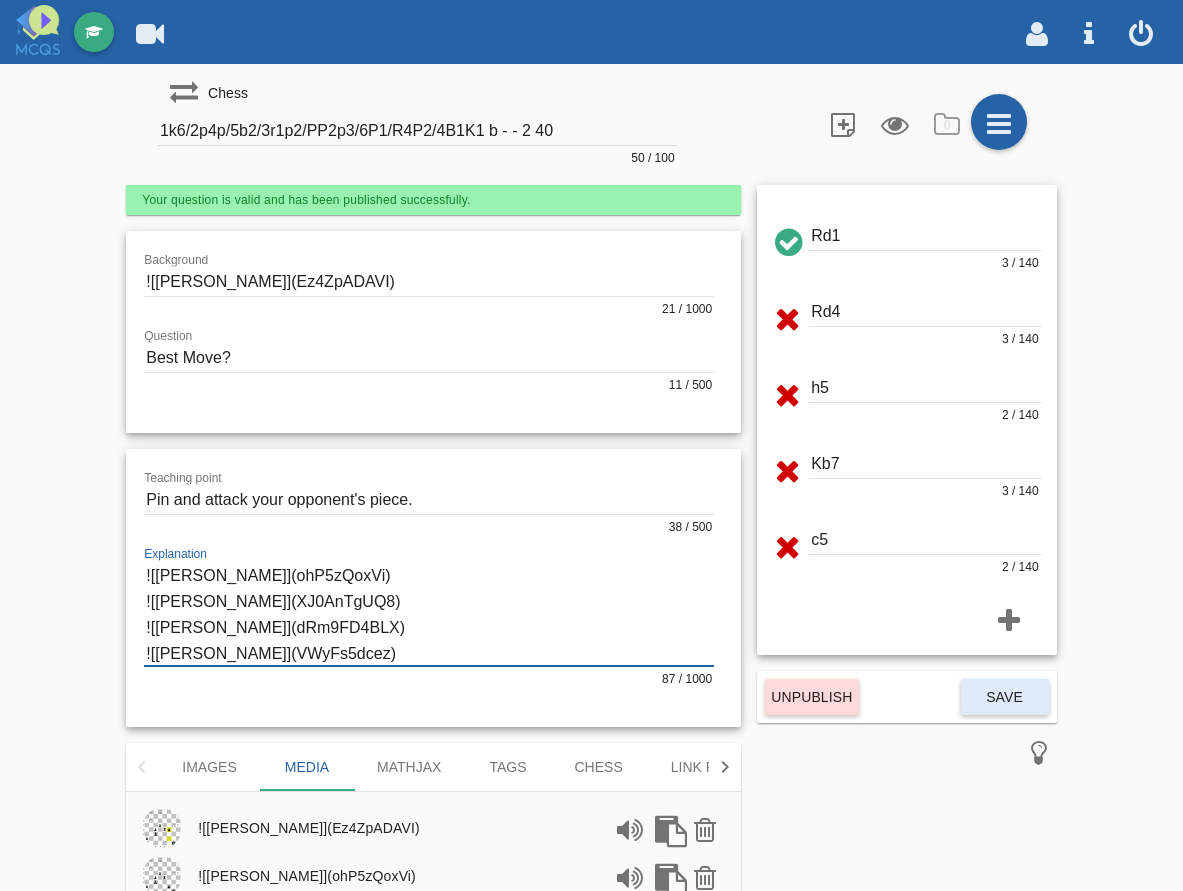 scroll, scrollTop: 0, scrollLeft: 0, axis: both 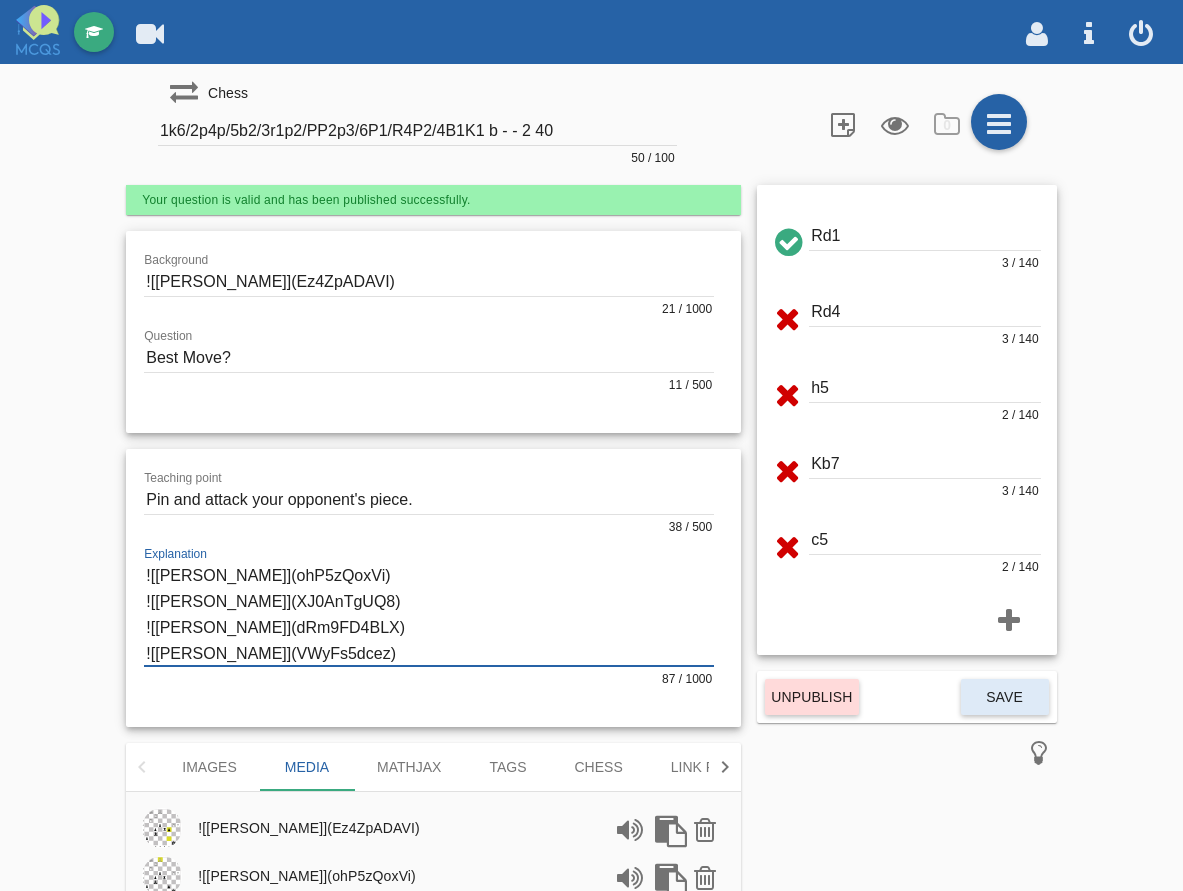 click 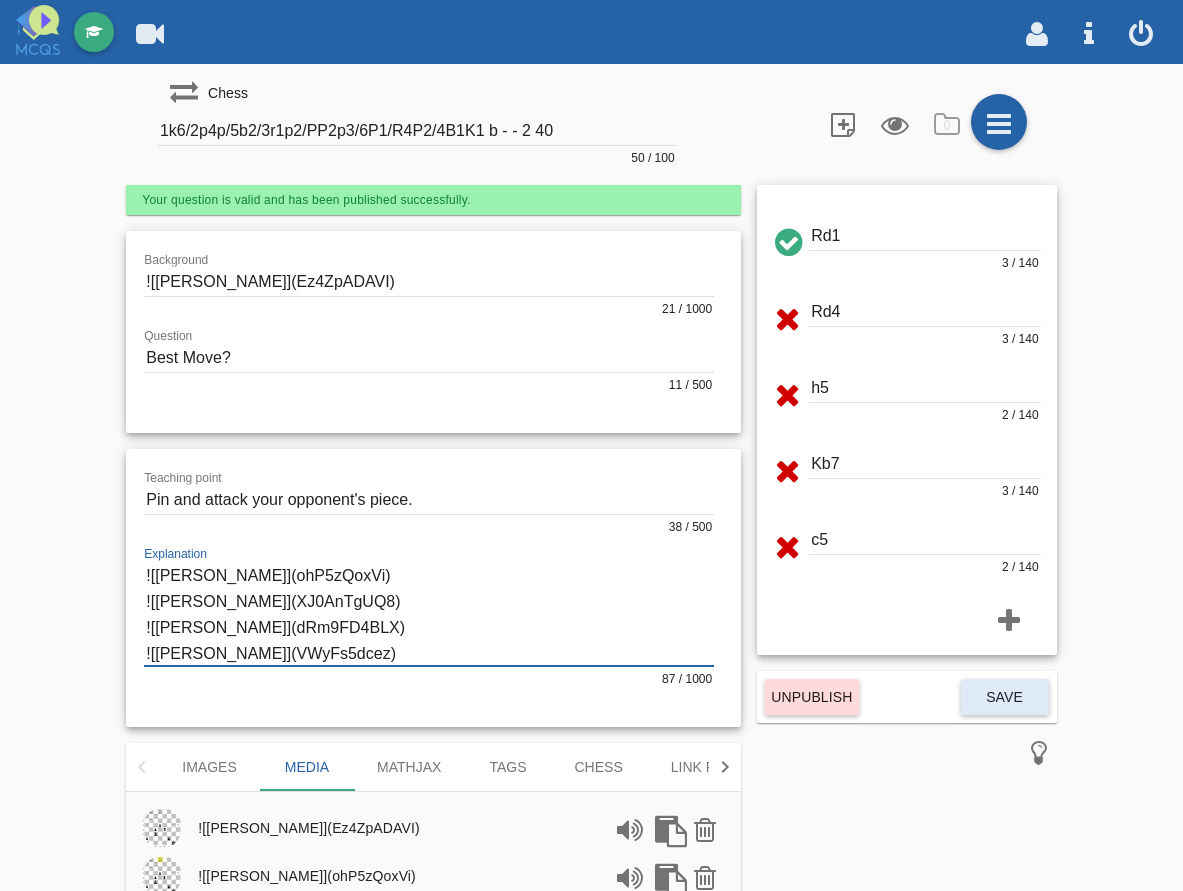 type on "![[PERSON_NAME]](ohP5zQoxVi)
![[PERSON_NAME]](XJ0AnTgUQ8)
![[PERSON_NAME]](dRm9FD4BLX)
![[PERSON_NAME]](VWyFs5dcez)" 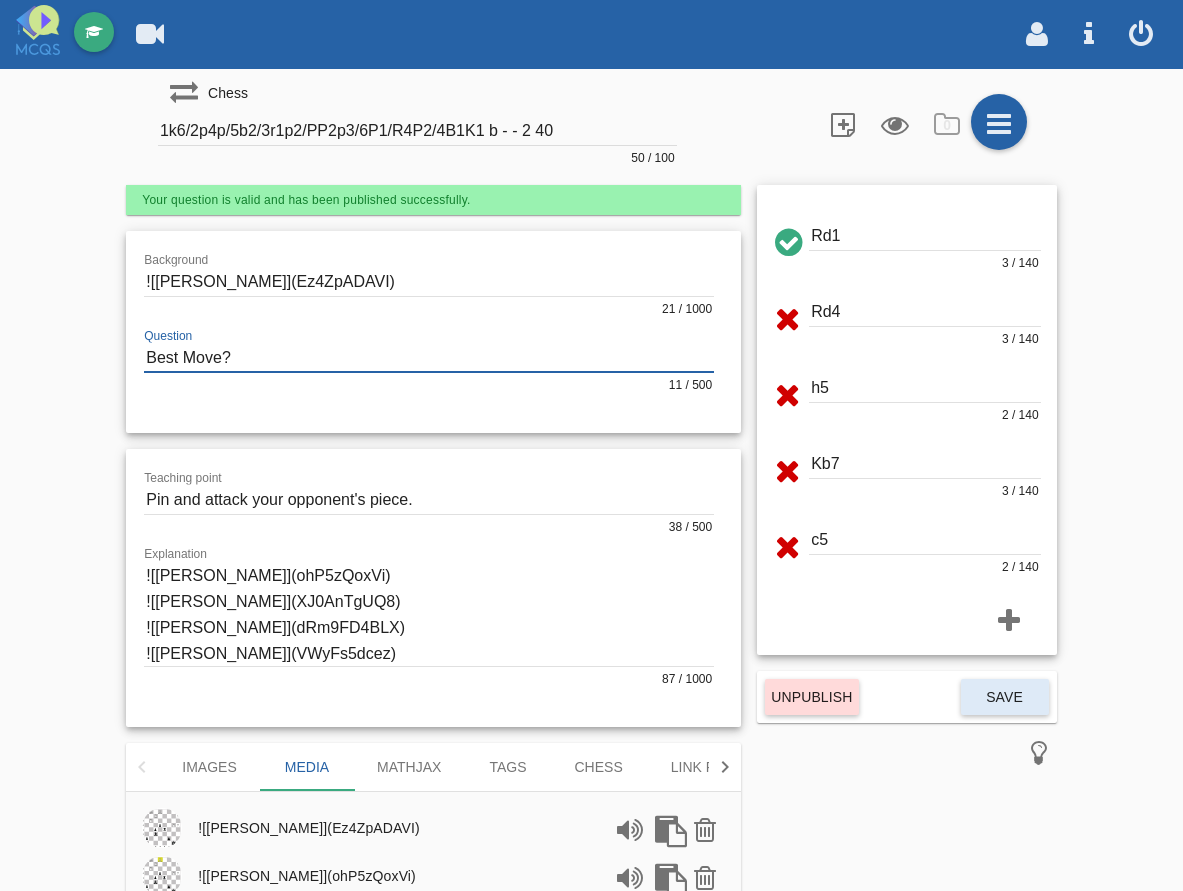 click at bounding box center (429, 358) 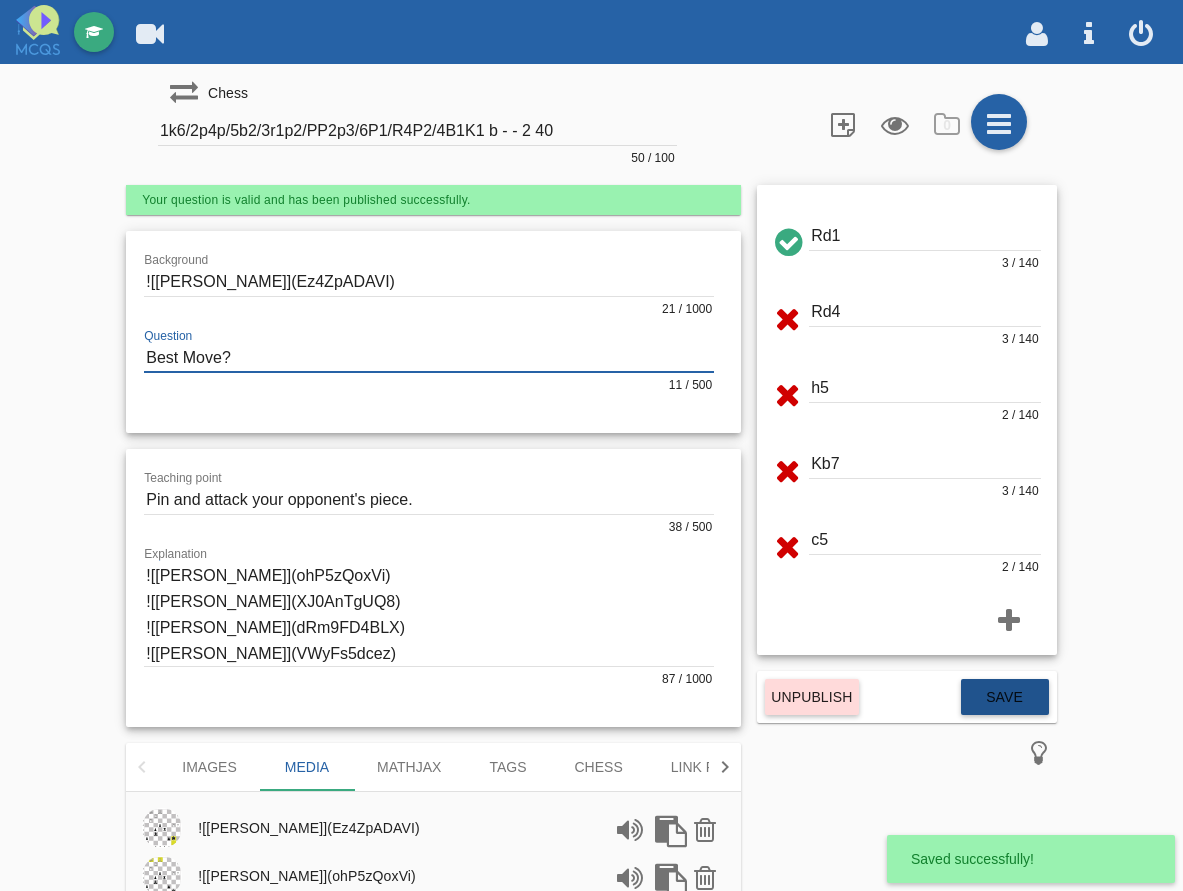 click on "Save" at bounding box center (1005, 697) 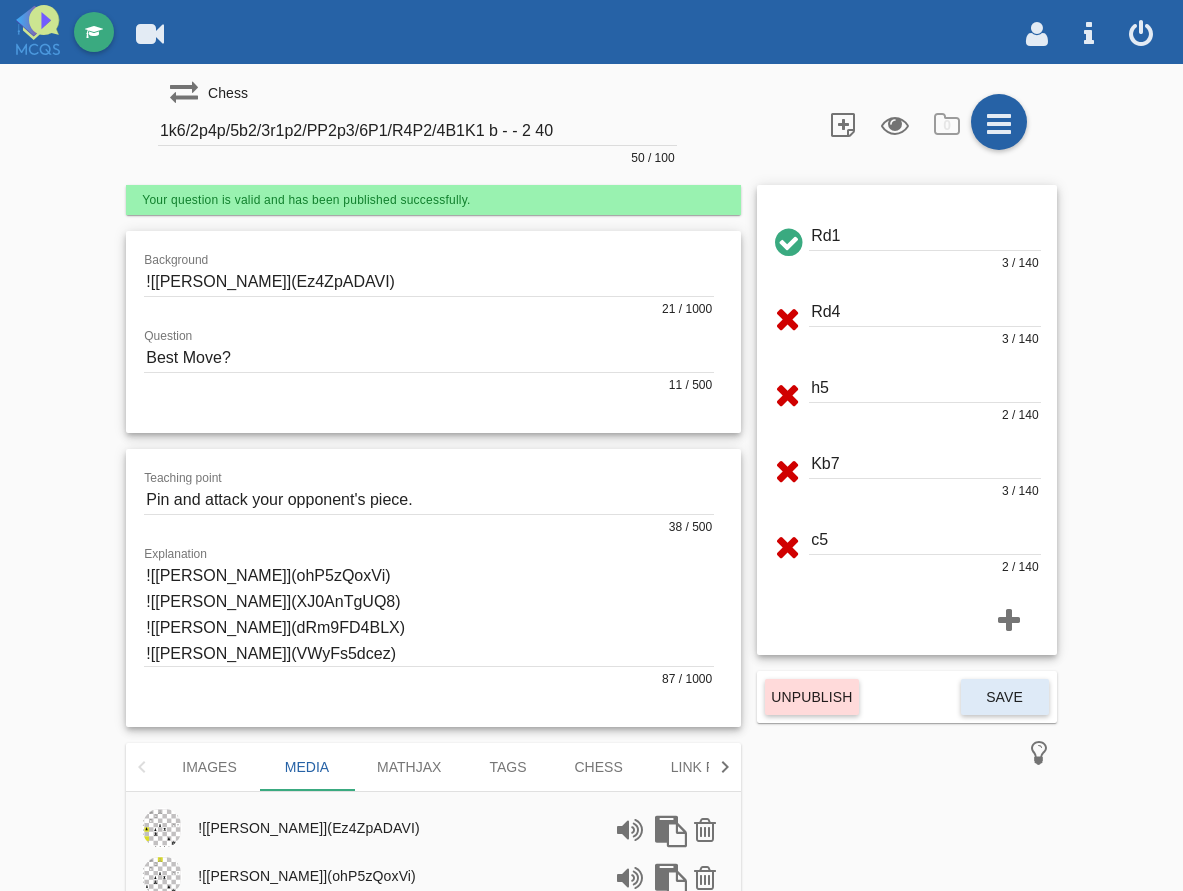 scroll, scrollTop: 0, scrollLeft: 0, axis: both 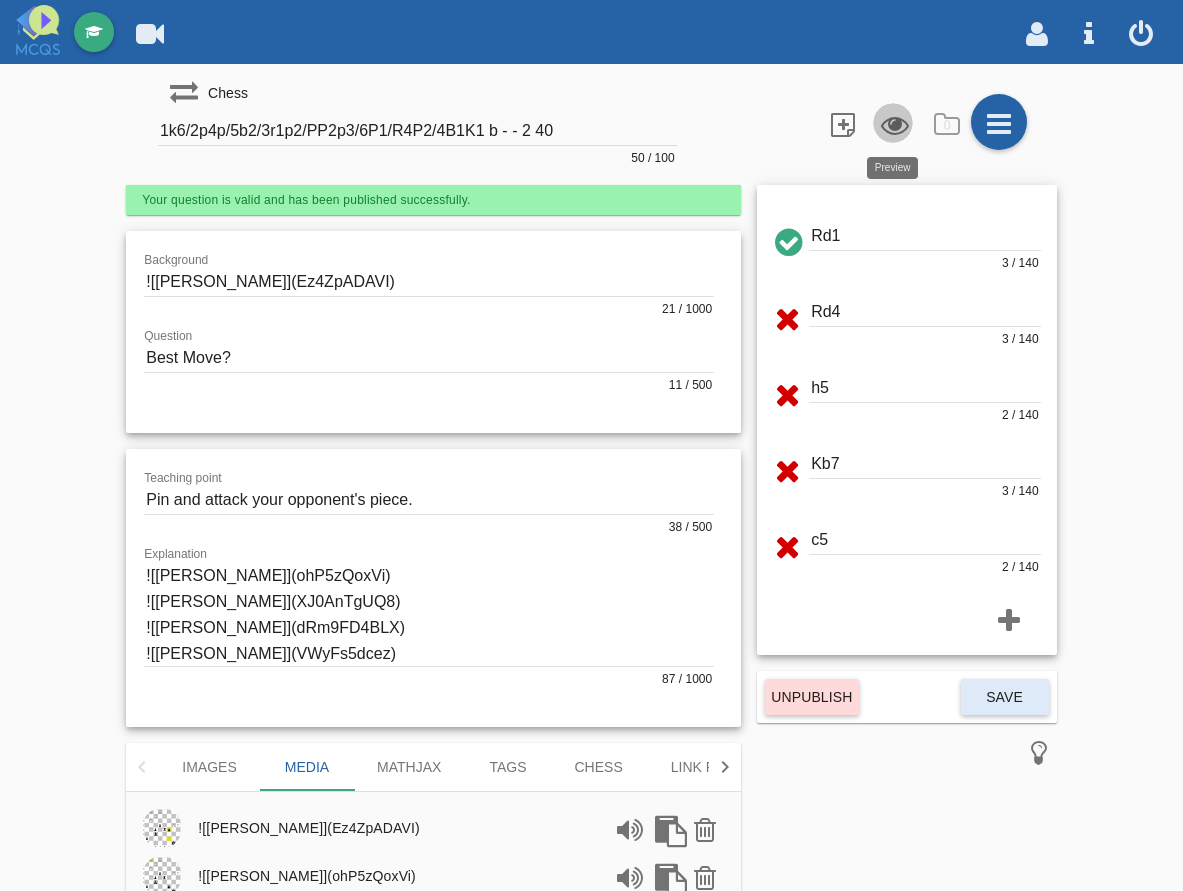 drag, startPoint x: 903, startPoint y: 126, endPoint x: 894, endPoint y: 144, distance: 20.12461 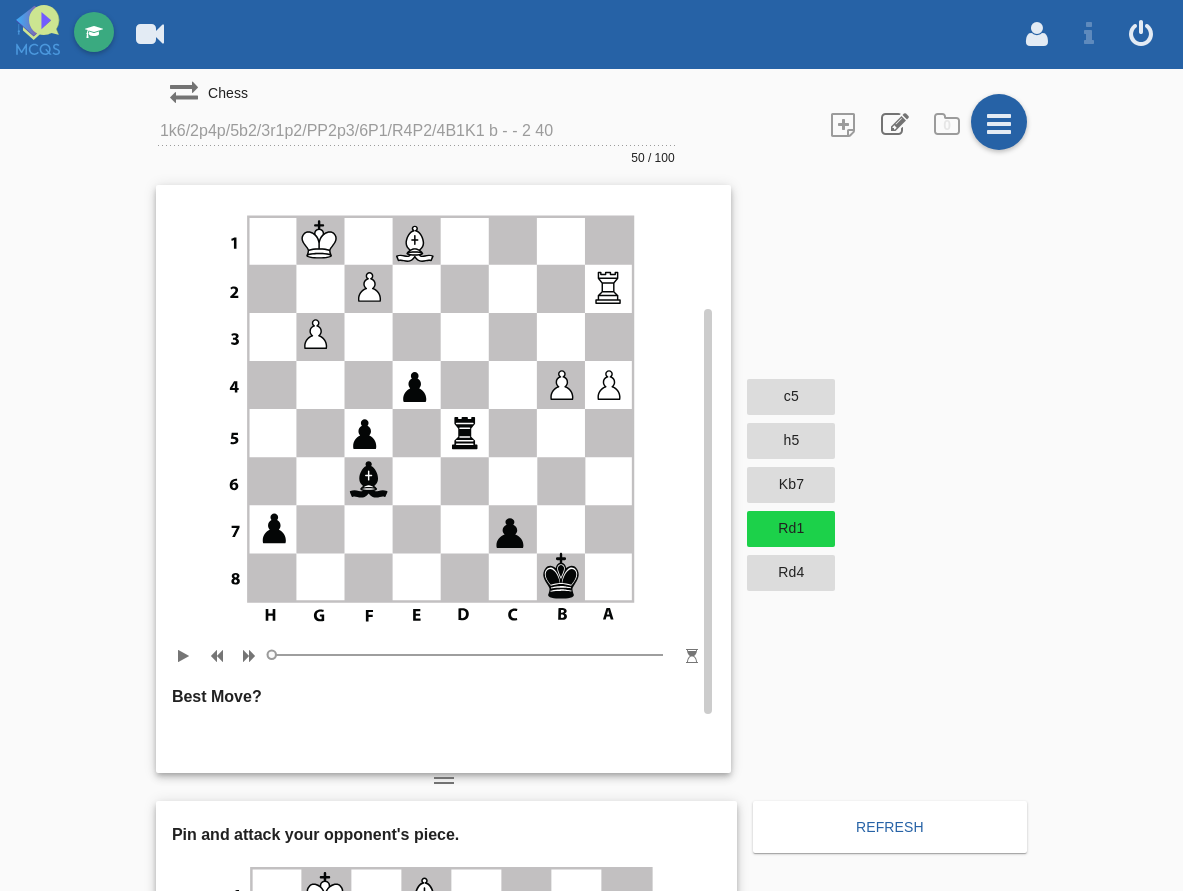 scroll, scrollTop: 0, scrollLeft: 0, axis: both 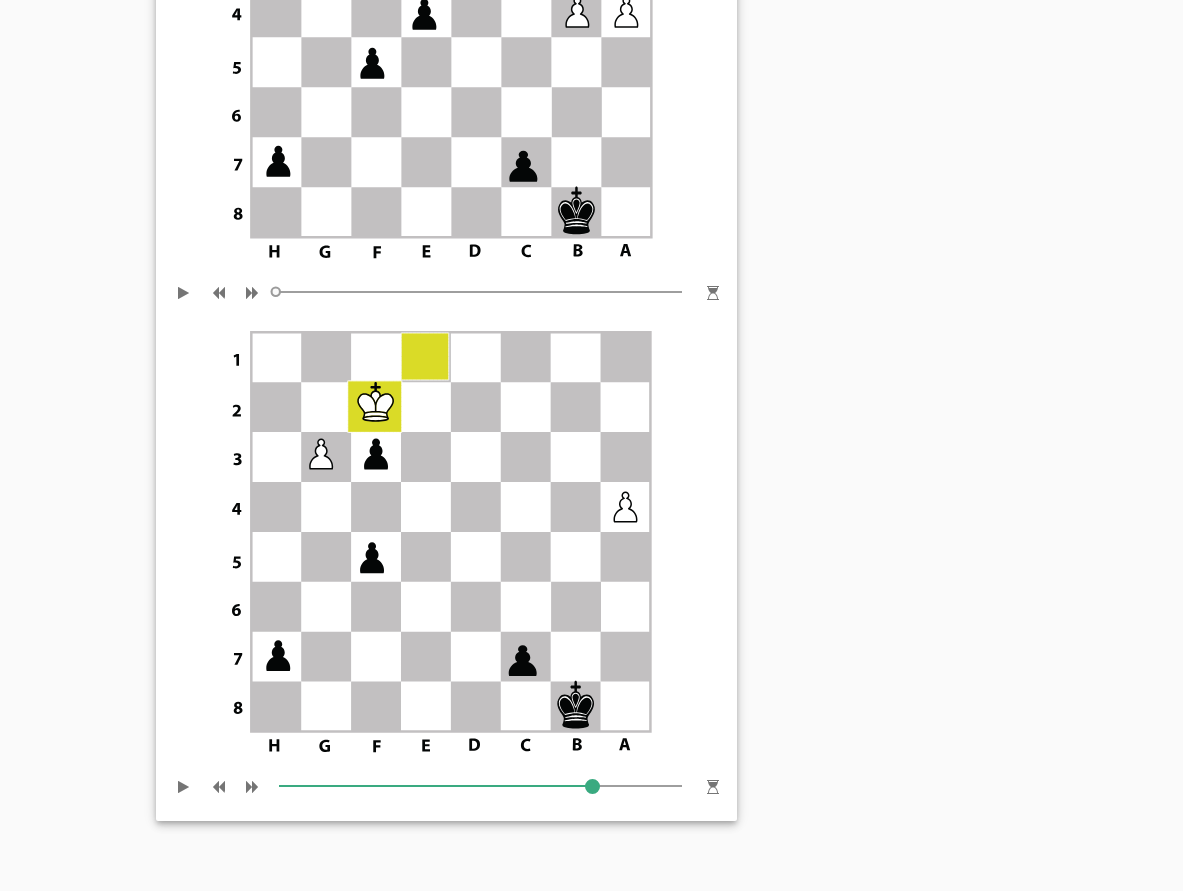 drag, startPoint x: 274, startPoint y: 783, endPoint x: 595, endPoint y: 791, distance: 321.09967 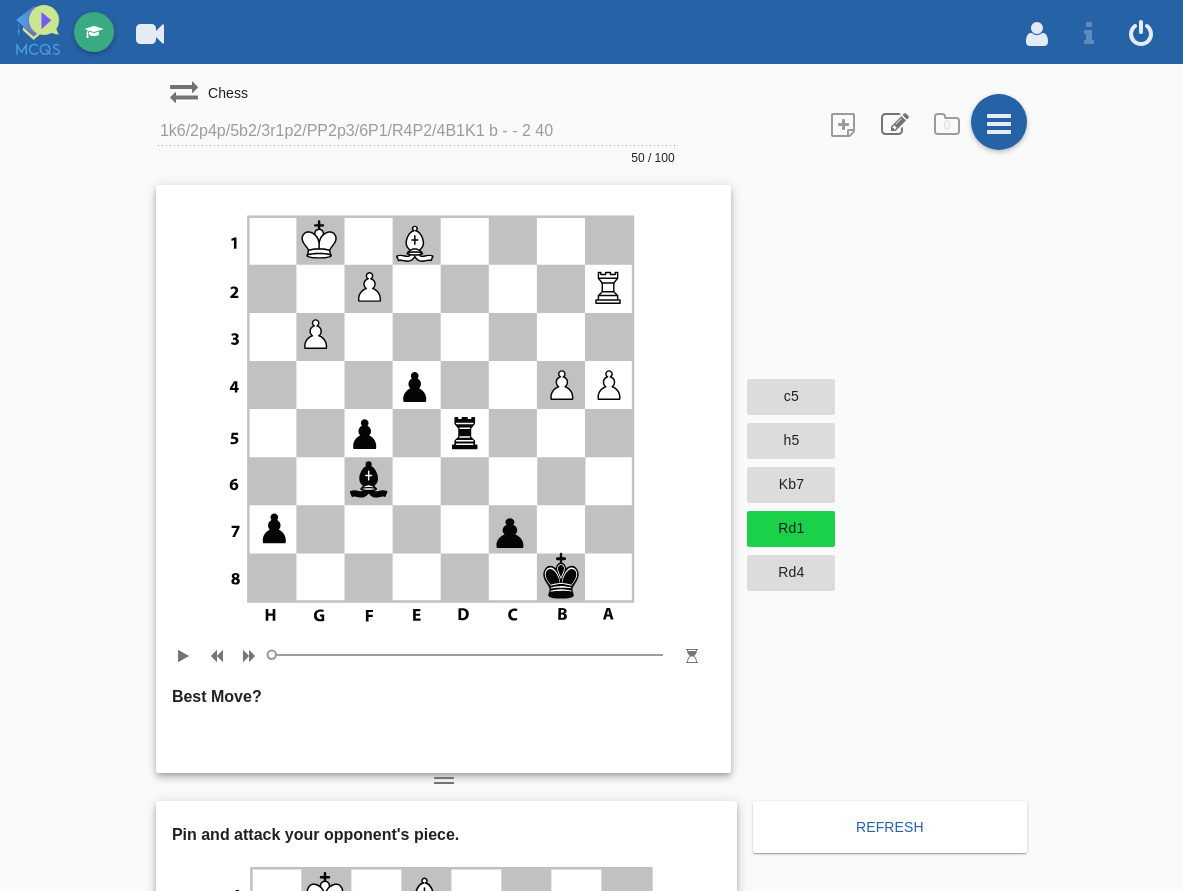 scroll, scrollTop: 0, scrollLeft: 0, axis: both 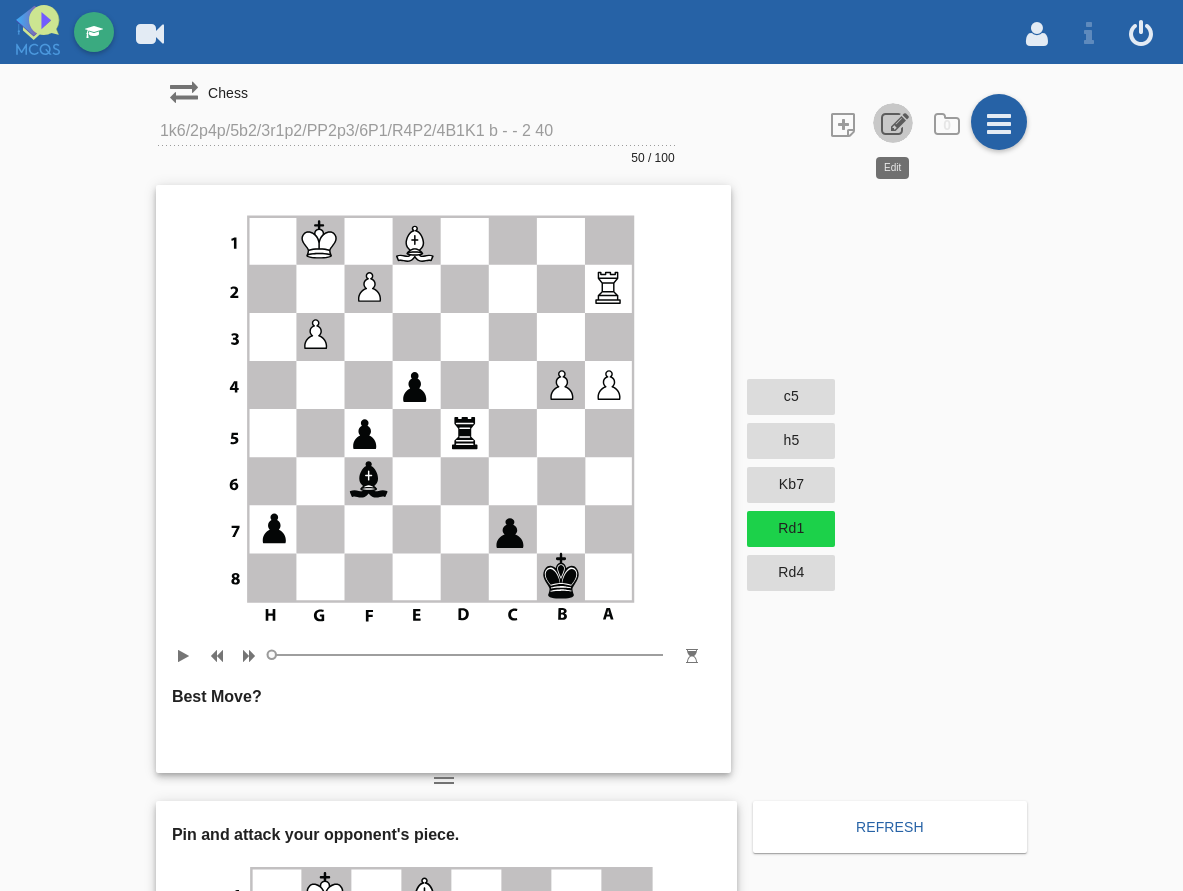drag, startPoint x: 903, startPoint y: 114, endPoint x: 924, endPoint y: 164, distance: 54.230988 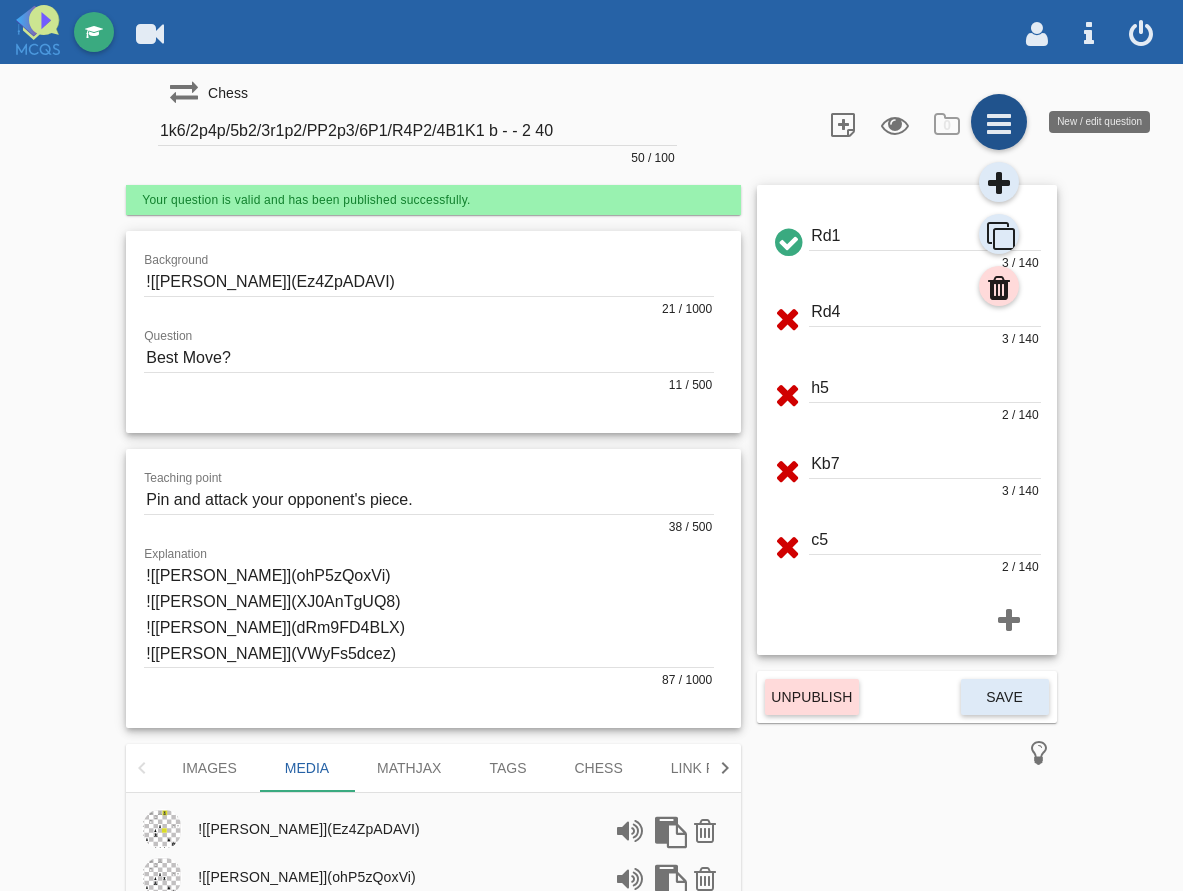 click at bounding box center [999, 122] 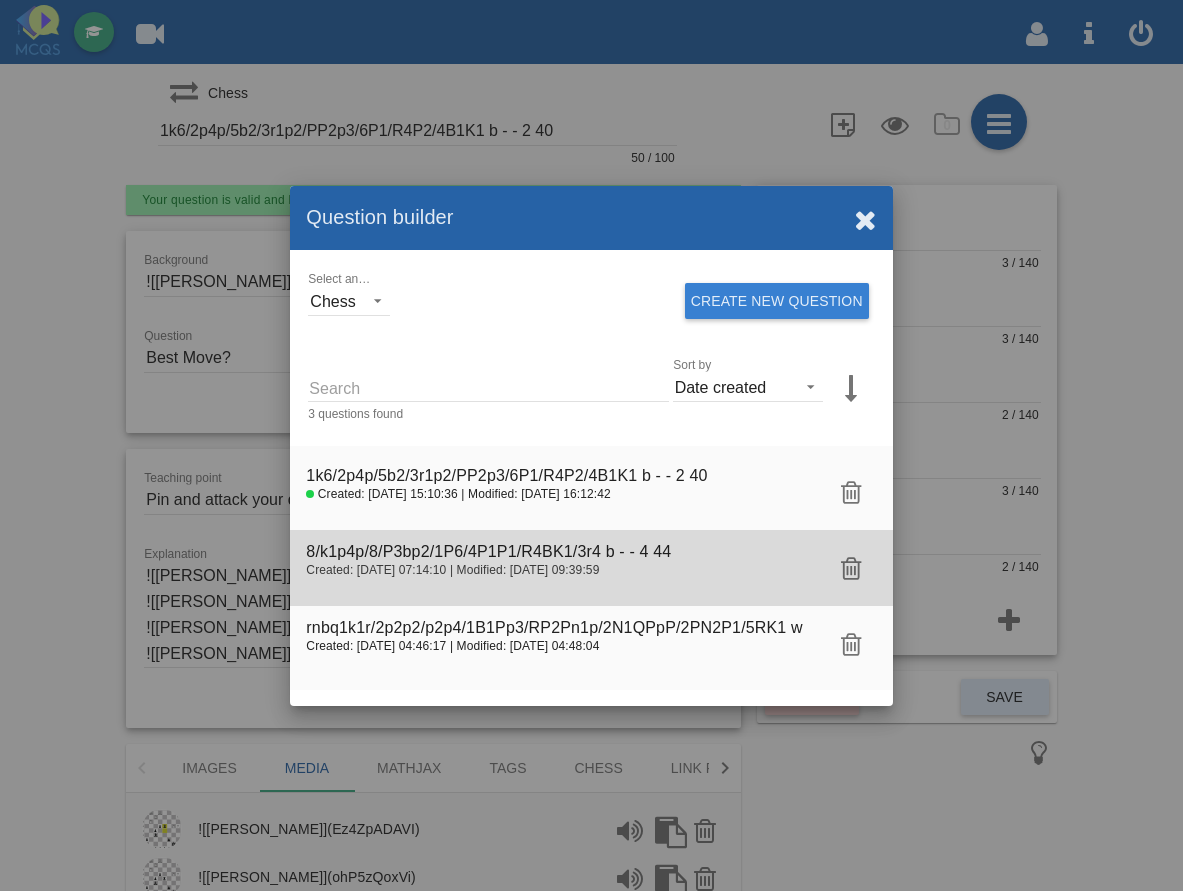 click 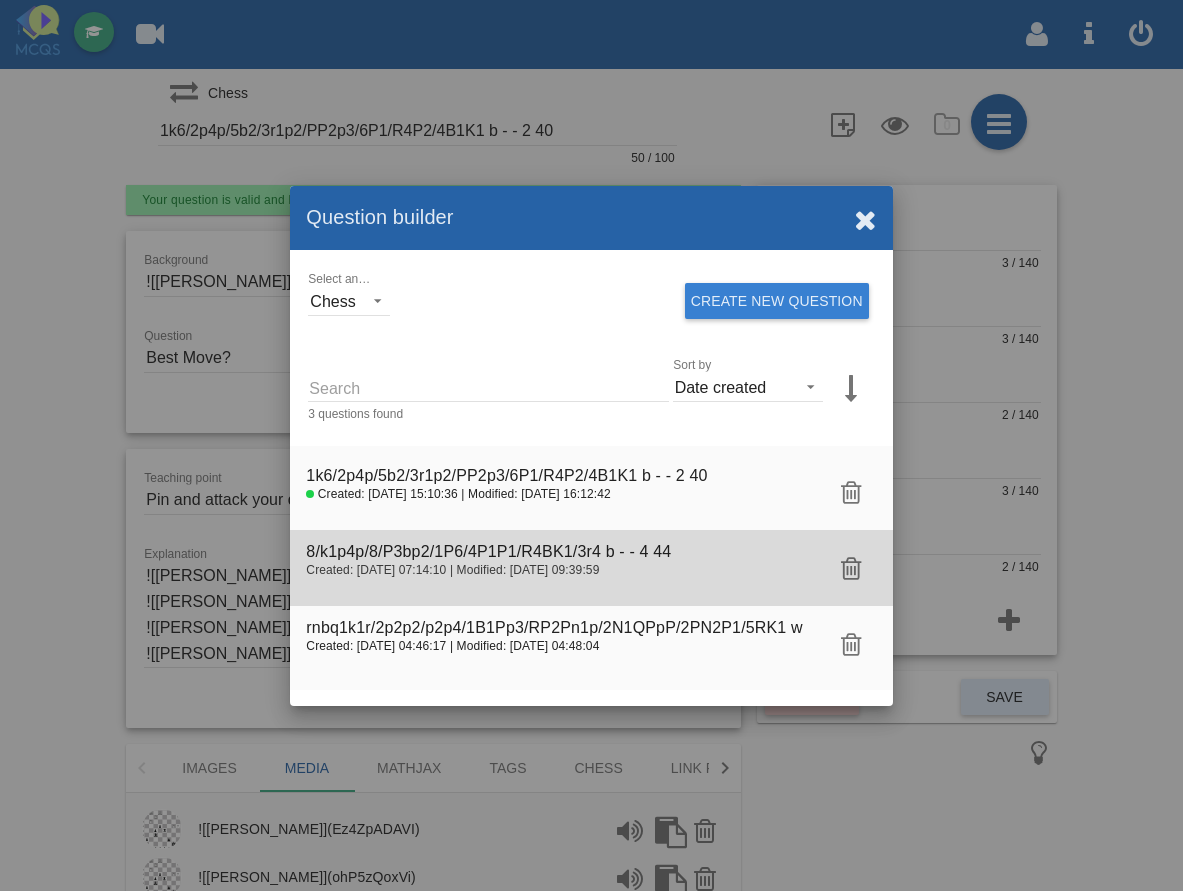 type on "8/k1p4p/8/P3bp2/1P6/4P1P1/R4BK1/3r4 b - - 4 44" 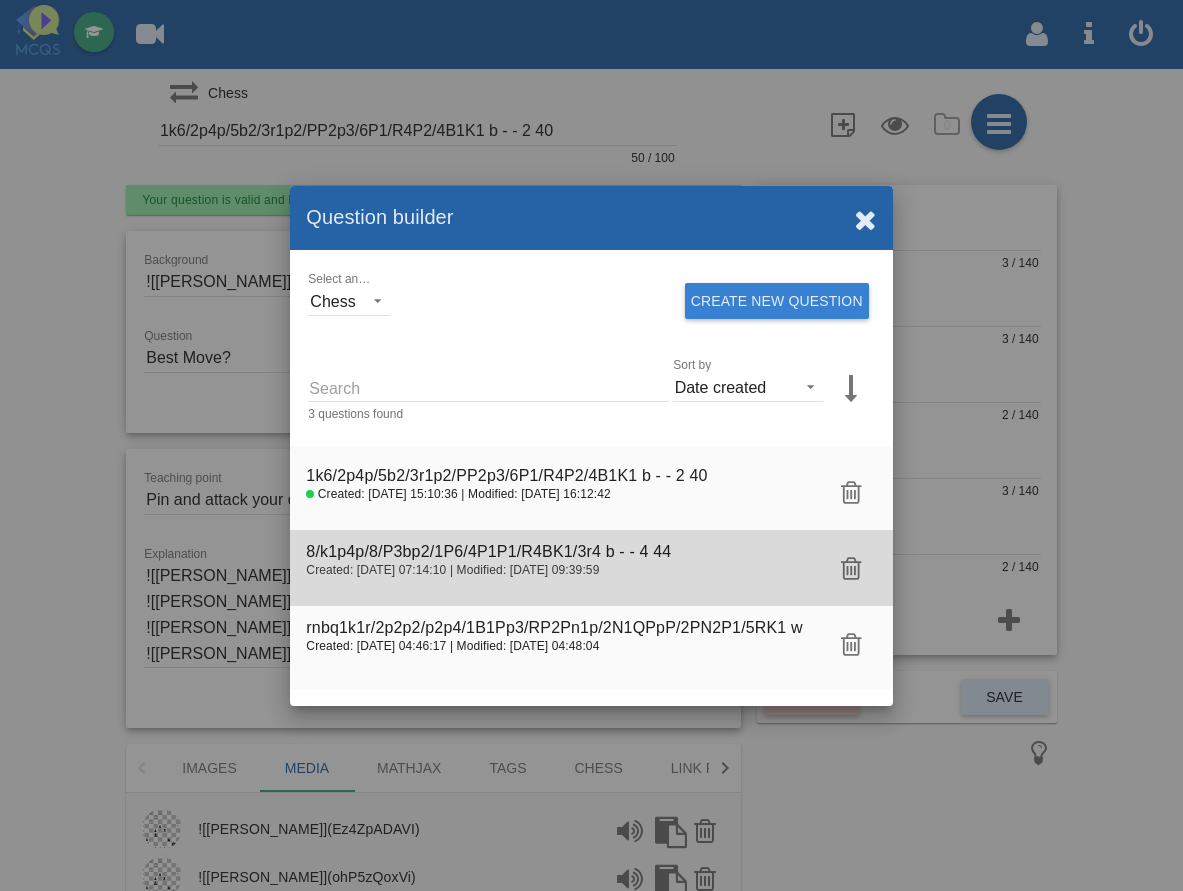 type 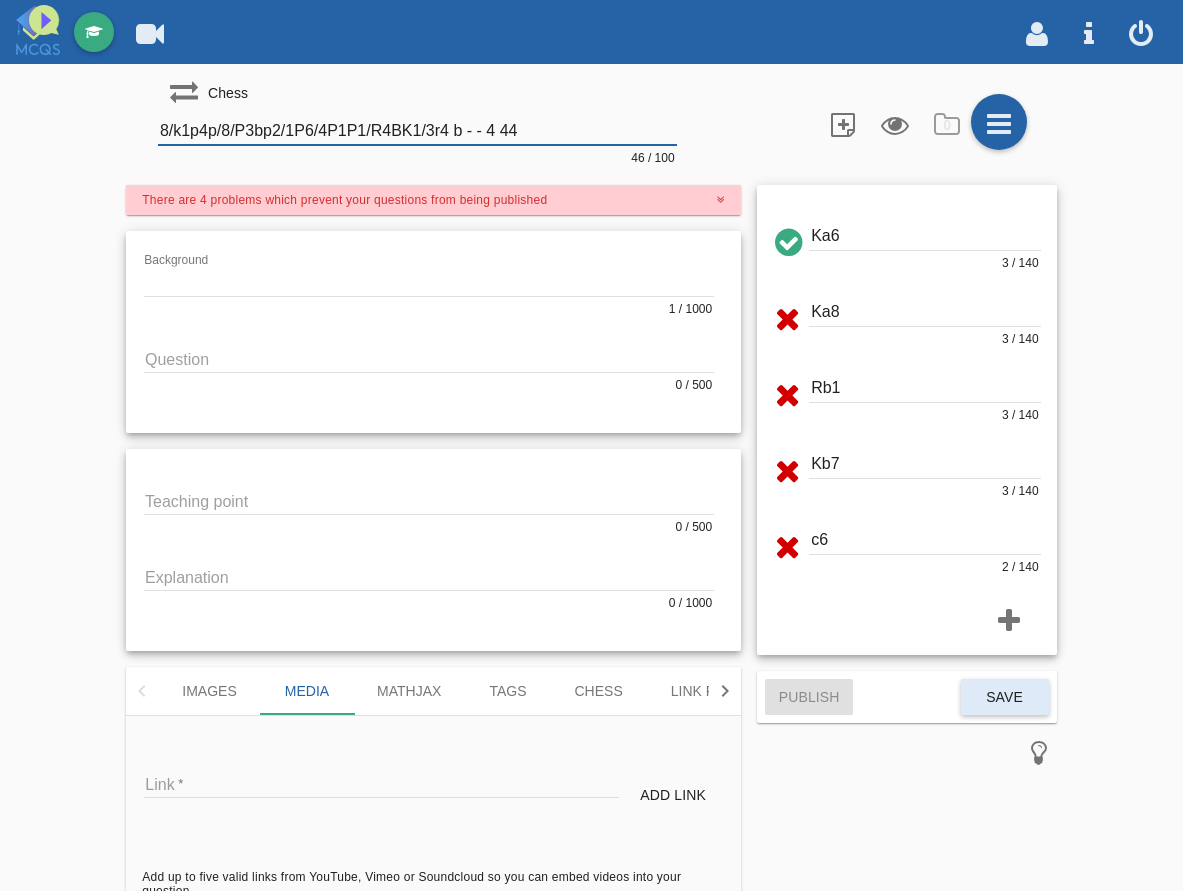 drag, startPoint x: 537, startPoint y: 134, endPoint x: 84, endPoint y: 117, distance: 453.31888 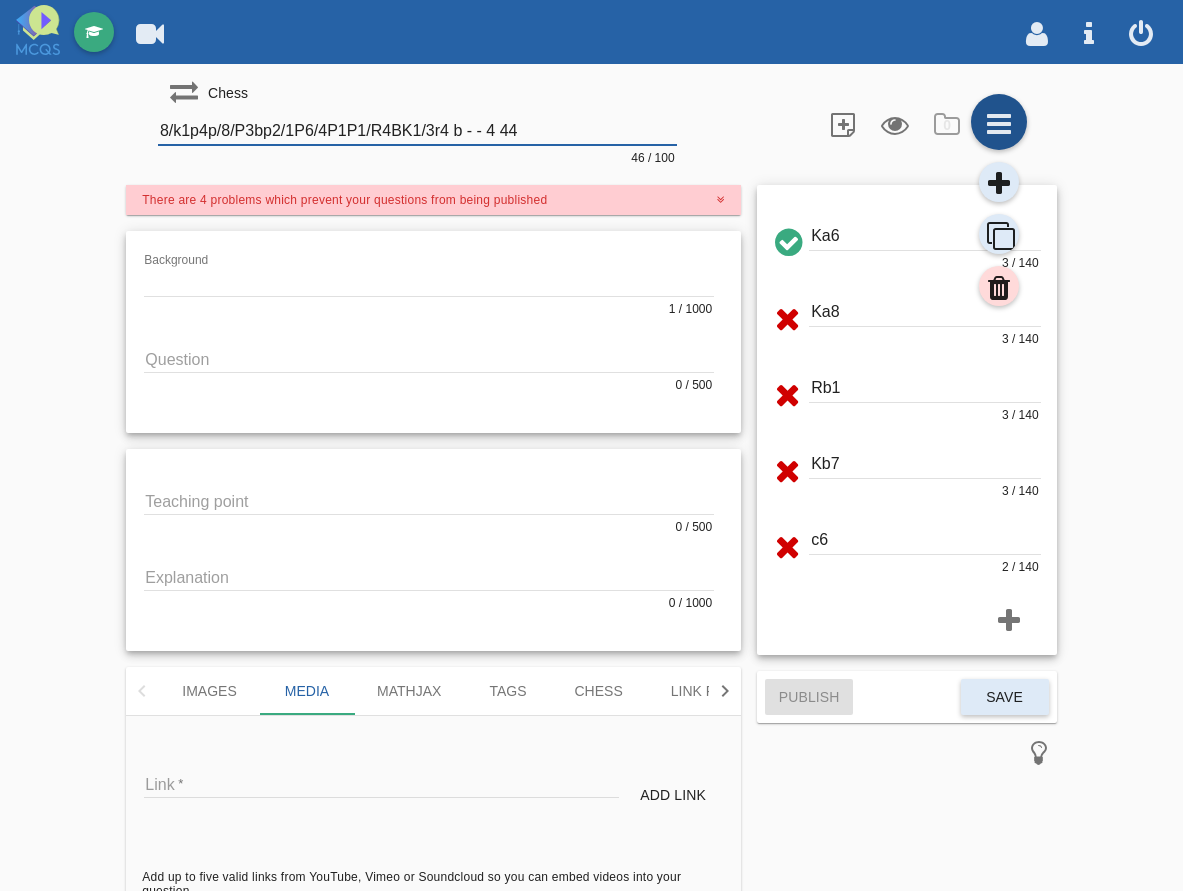 click at bounding box center [999, 122] 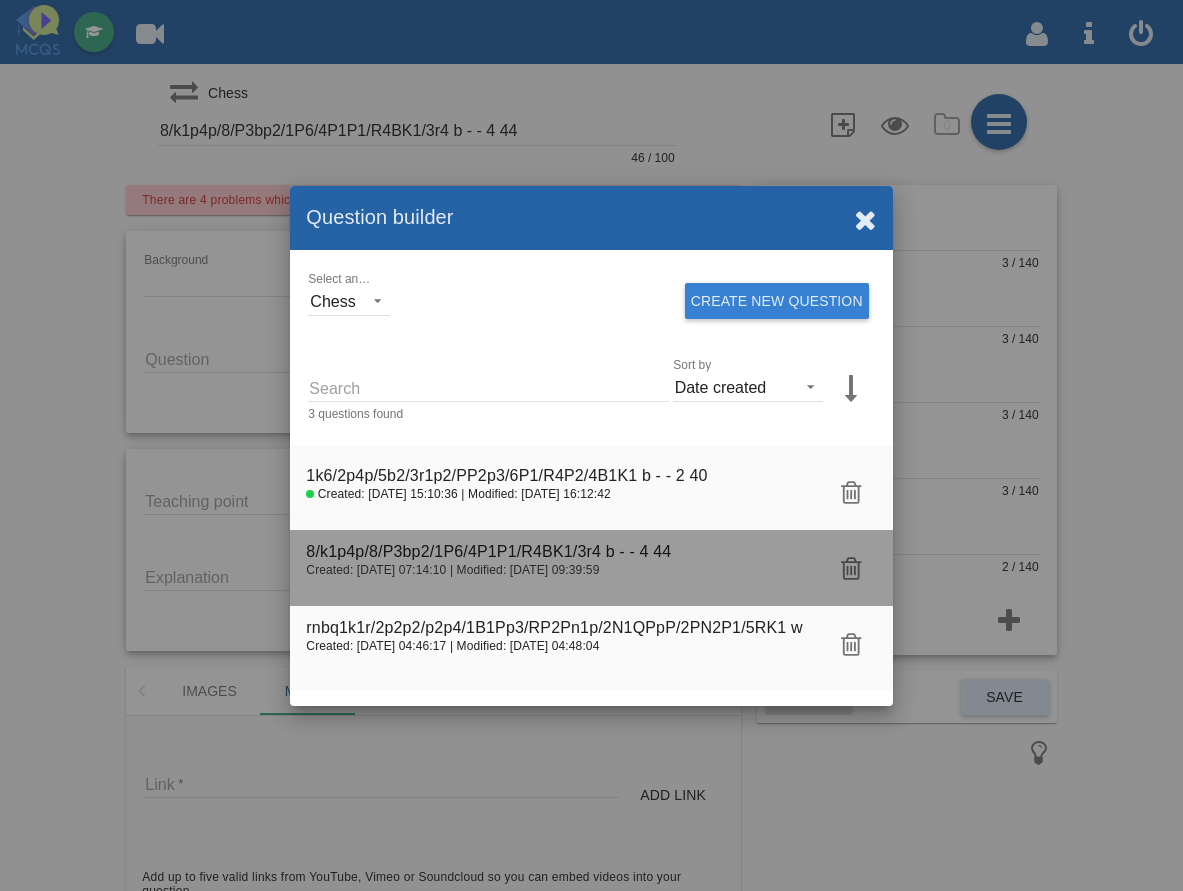 click 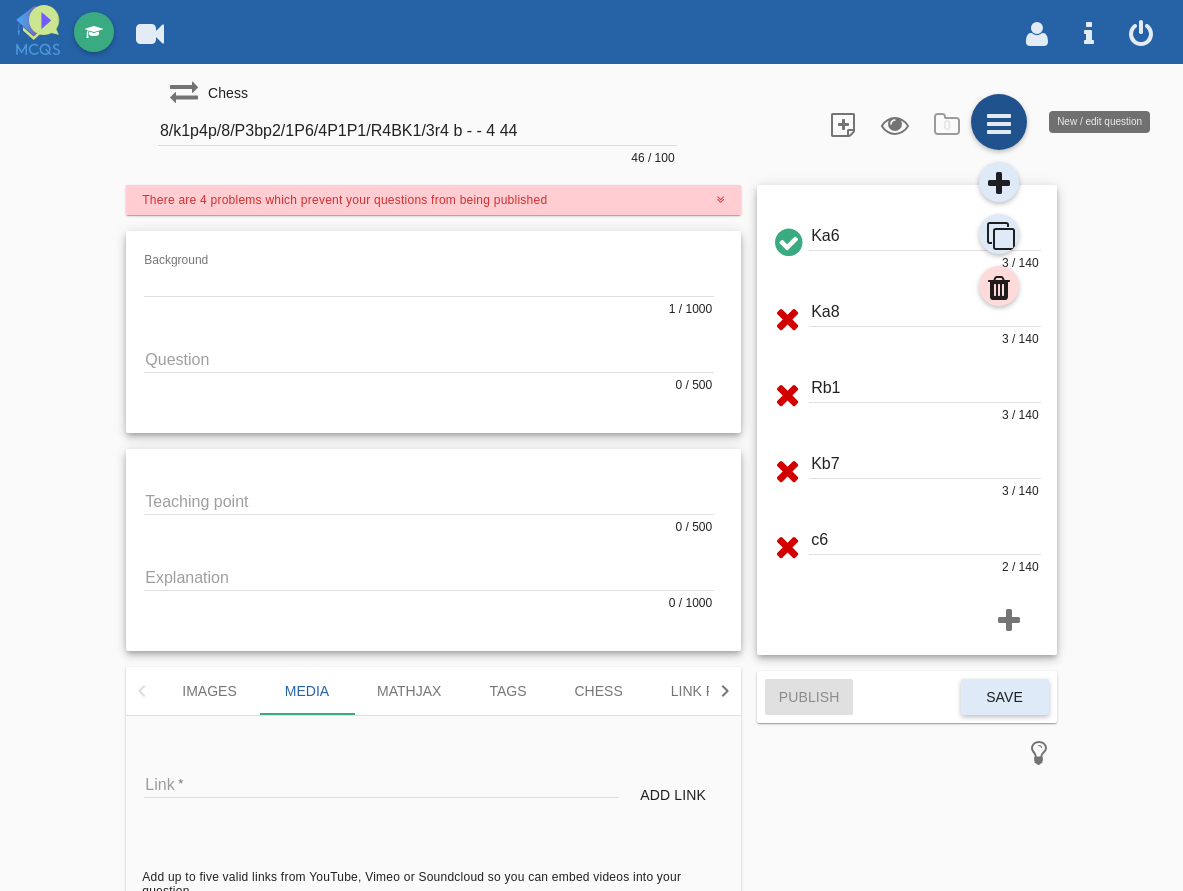 click at bounding box center (999, 122) 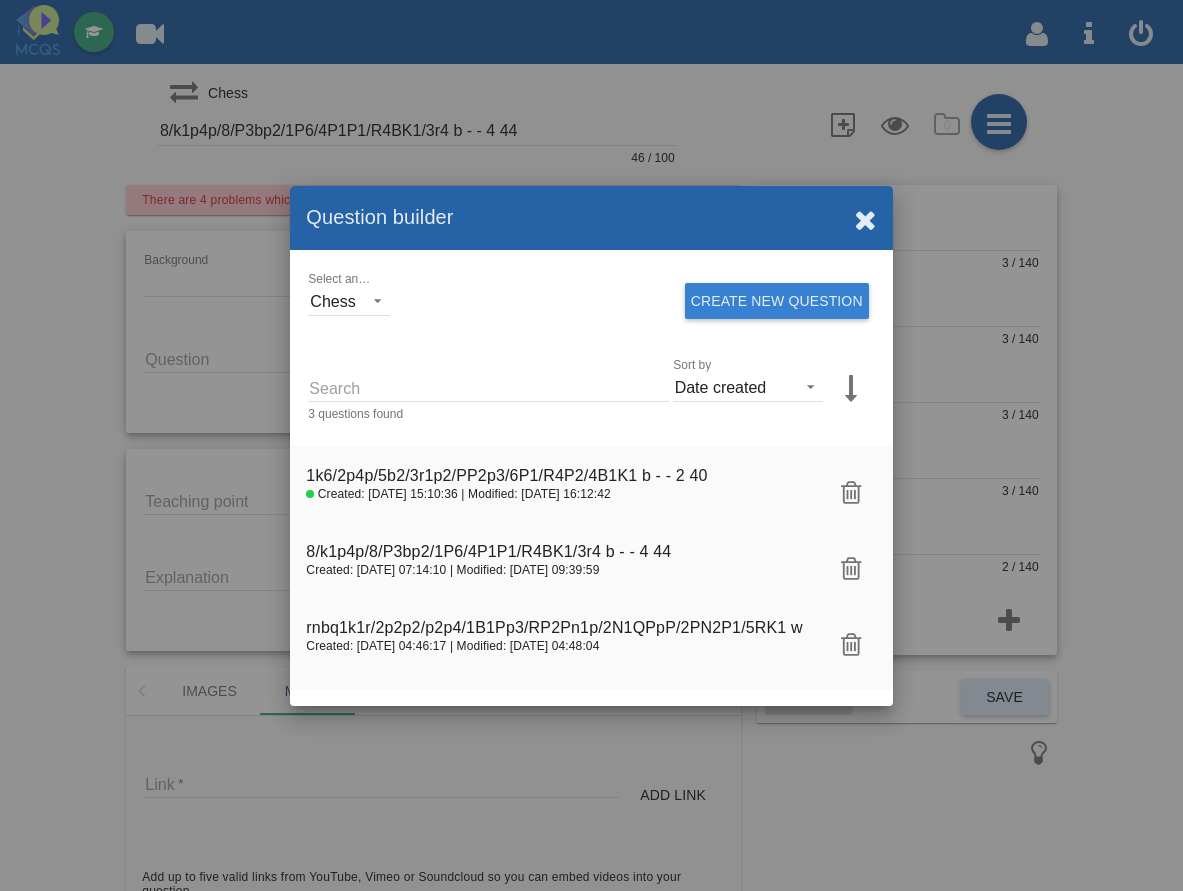 click on "Question builder
Question builder
Thank you for accessing the question builder.
This functionality is not available on mobile devices or devices with small screens.
Please sign in using a laptop or desktop computer to write questions,
or  continue studying .
If you are using a laptop or desktop computer and the builder has not
displayed, adjust your screen resolution/browser window to a larger size then please refresh
the page to load the builder.
Thank you for your interest.
Select an exam
Chess
Search here...
Medical, Dental and Pharma
Occupational Therapist Registered  - OTR  * USMLE step 1 XXX" at bounding box center (591, 445) 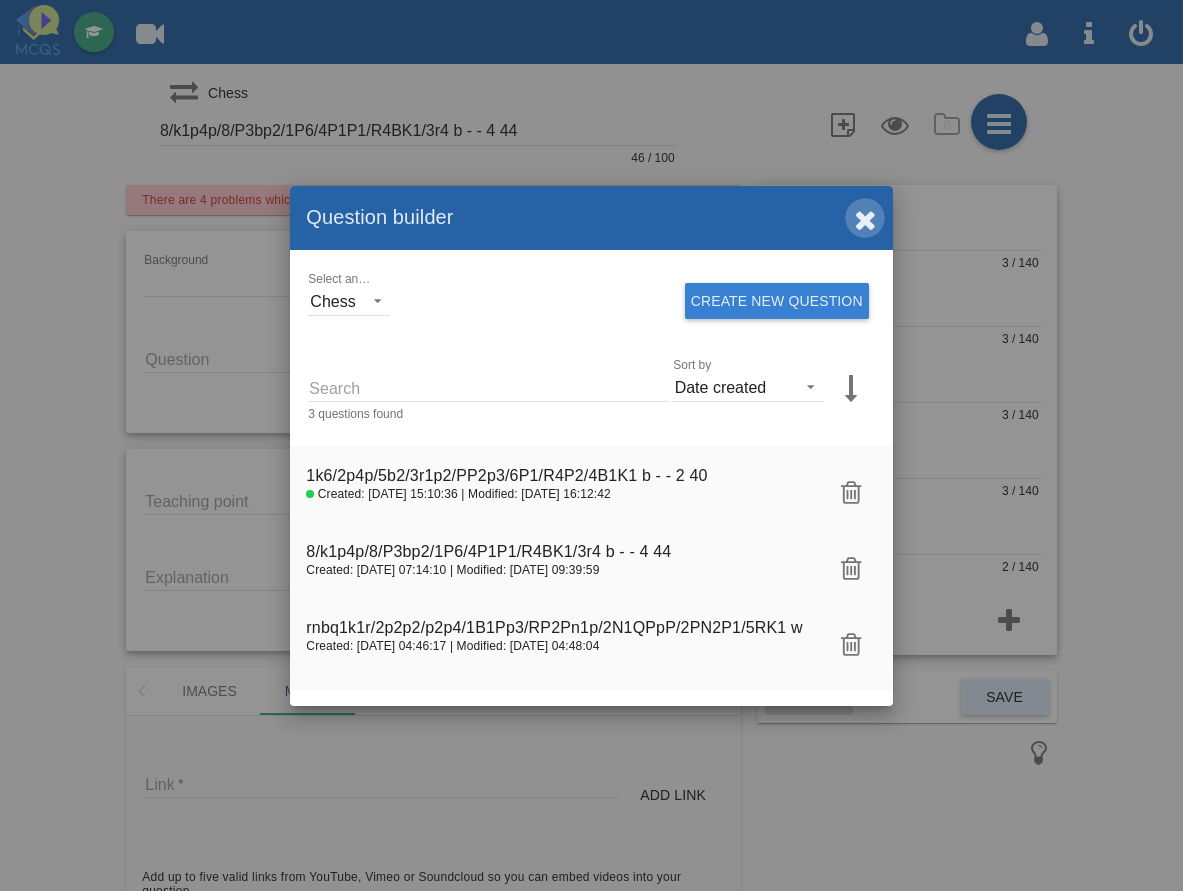 click at bounding box center (865, 218) 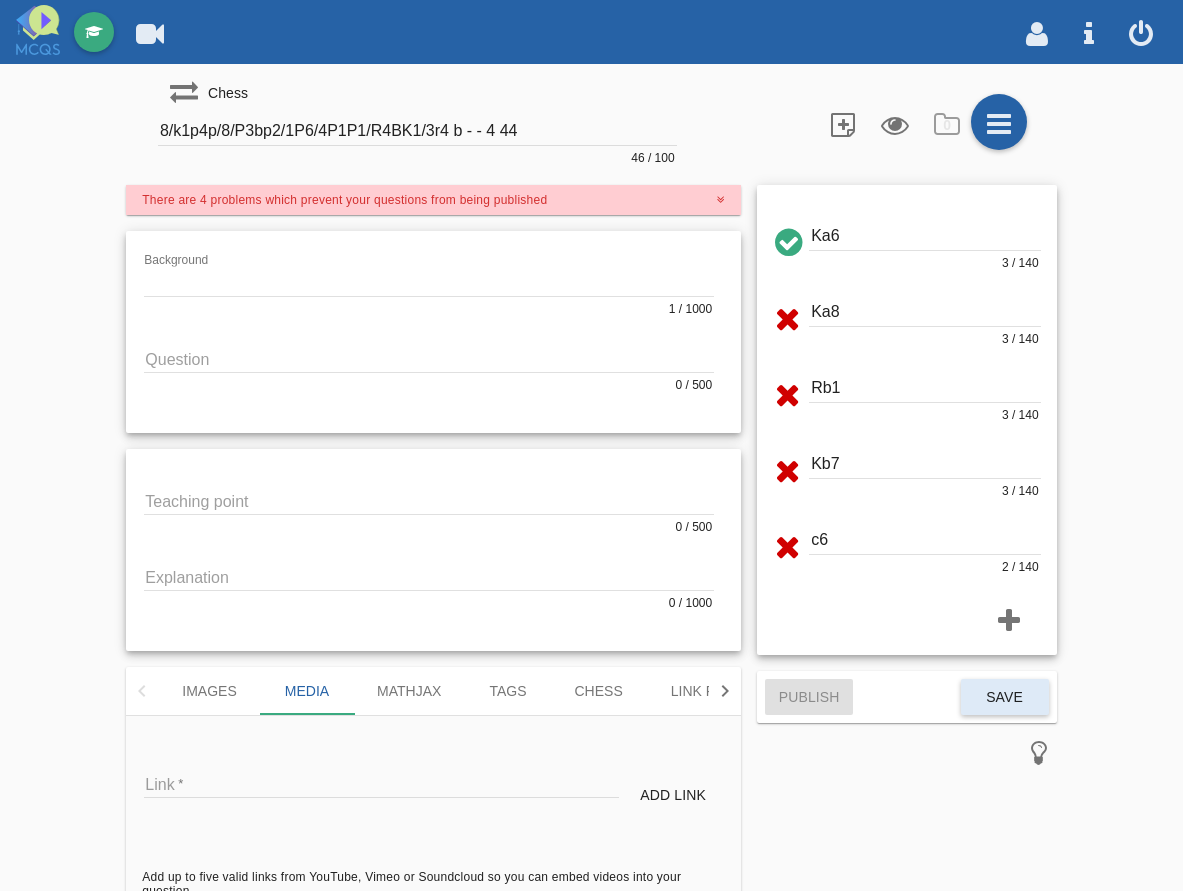 click on "Link" at bounding box center (381, 783) 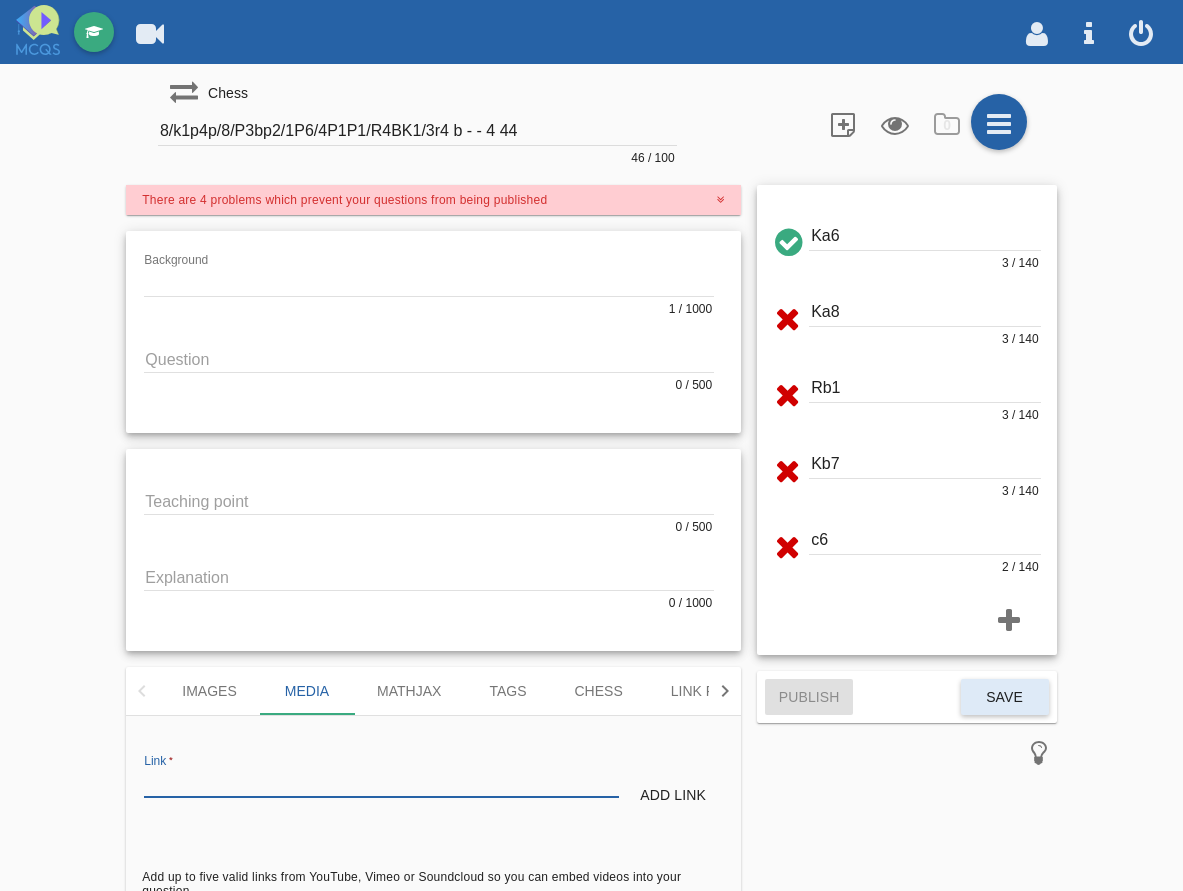 paste on "[URL][PERSON_NAME][DOMAIN_NAME]" 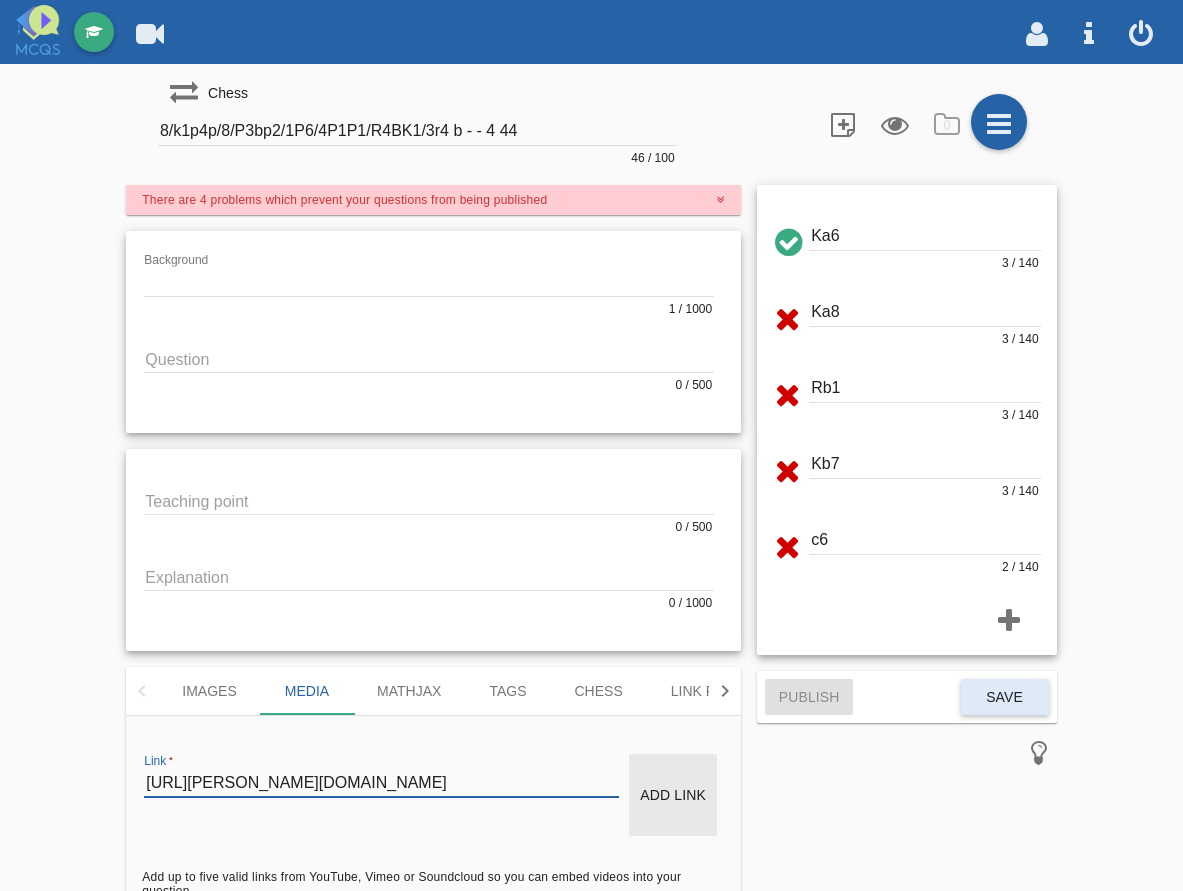 type on "[URL][PERSON_NAME][DOMAIN_NAME]" 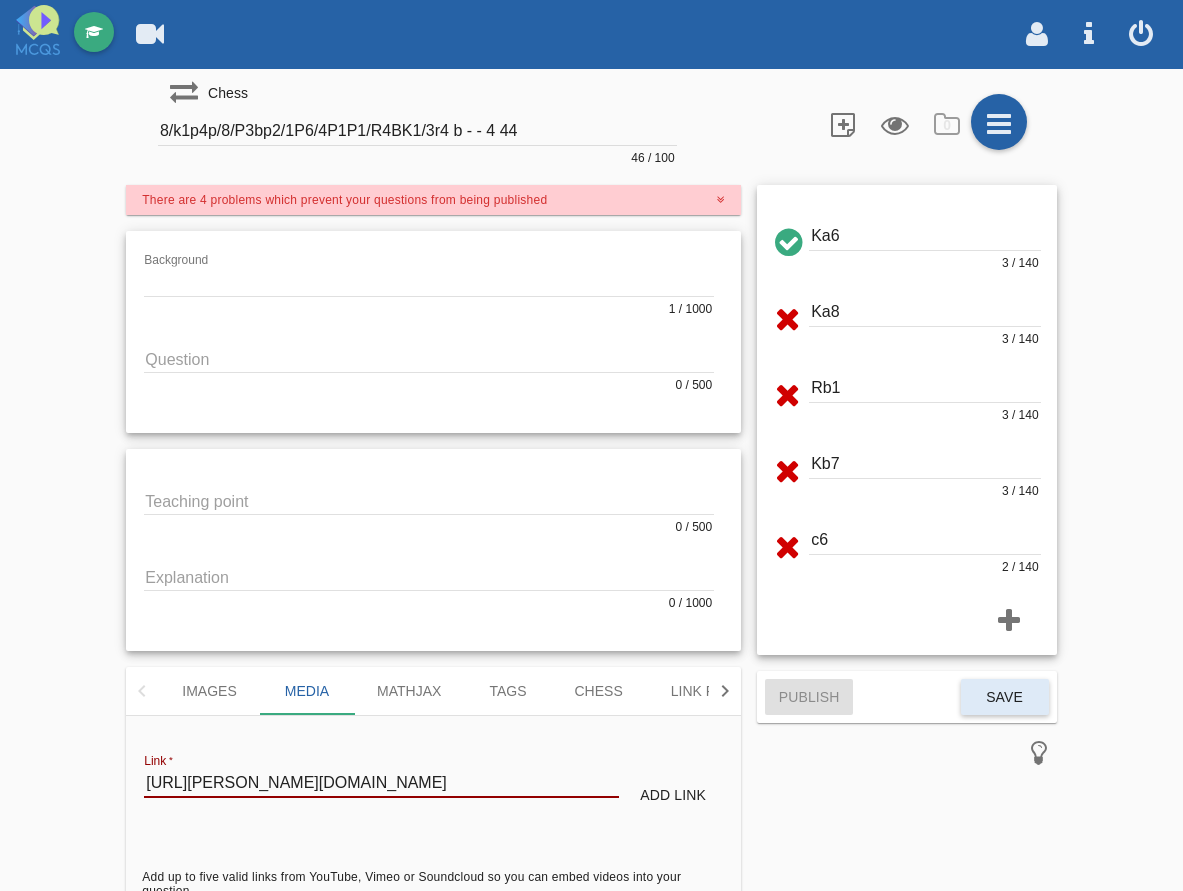 type 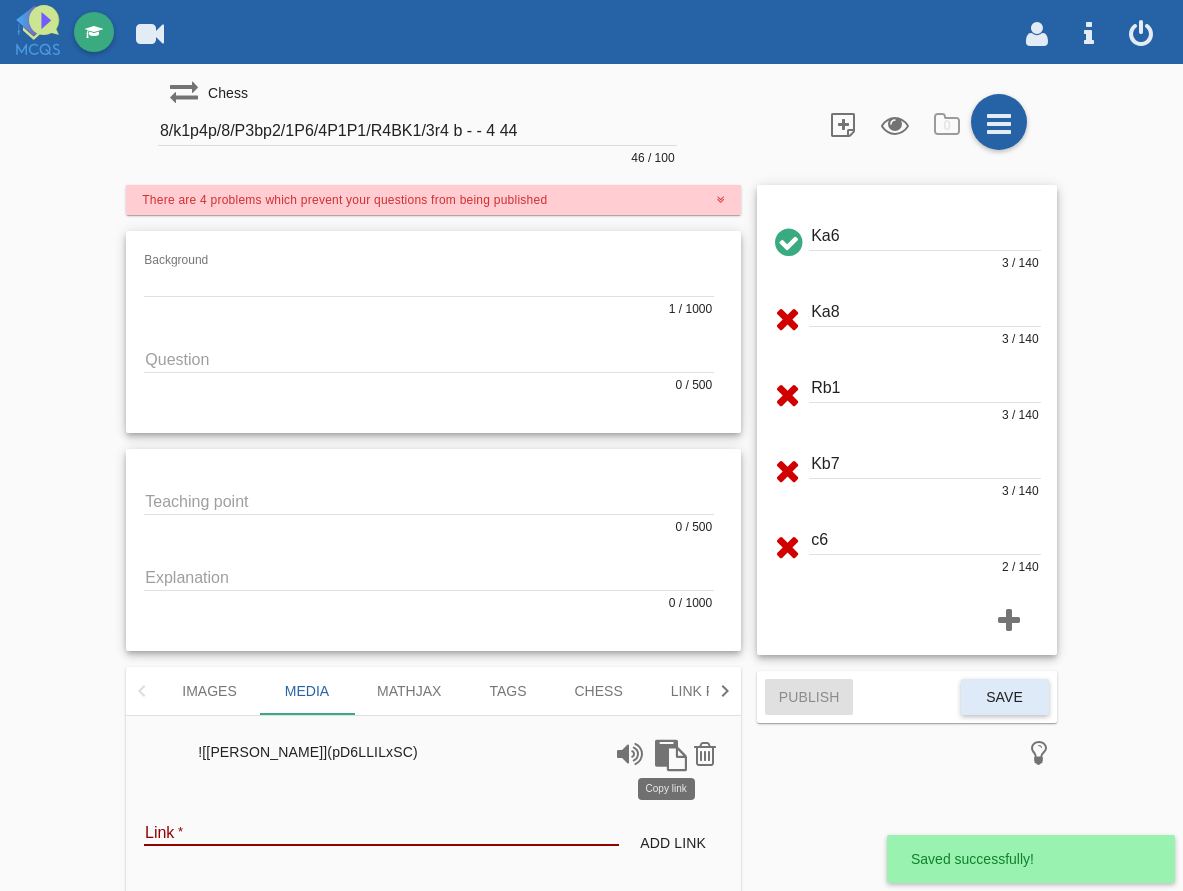 click at bounding box center [667, 752] 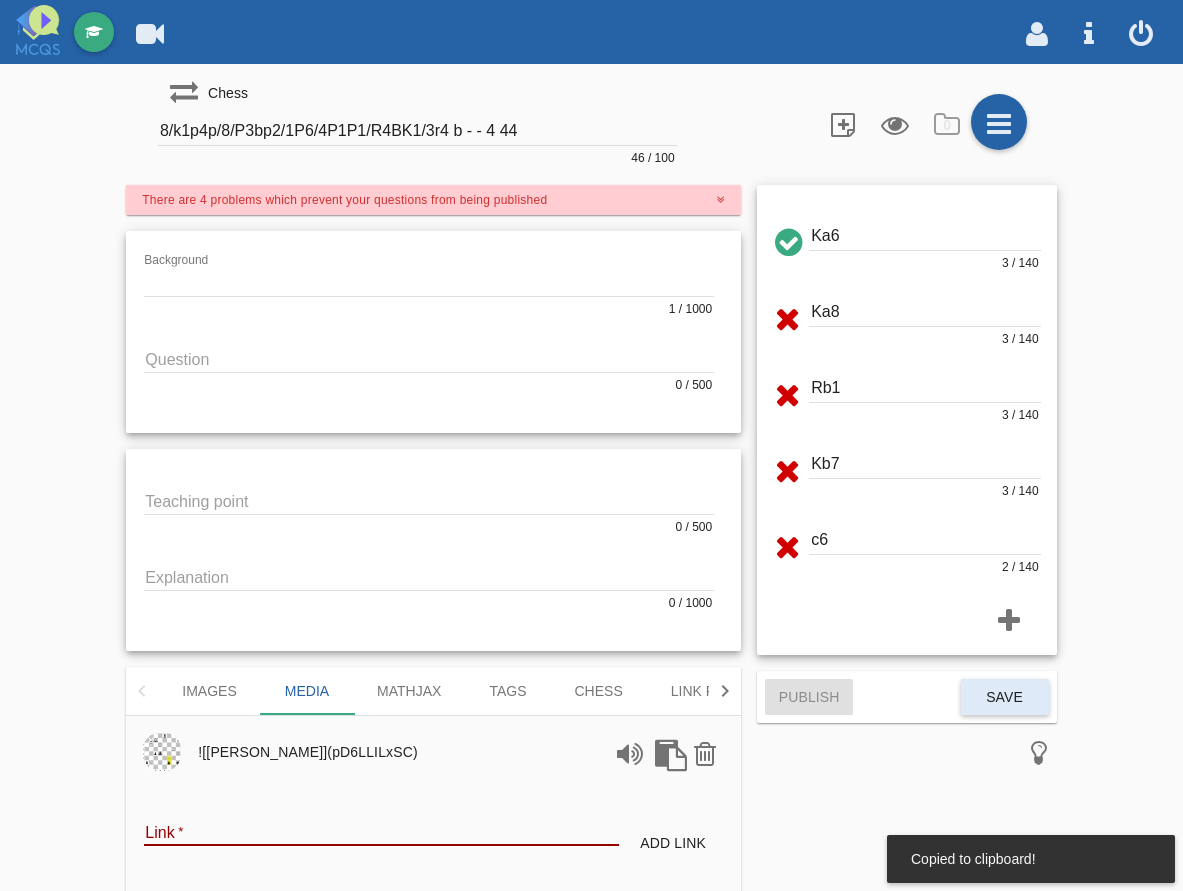 click at bounding box center (429, 282) 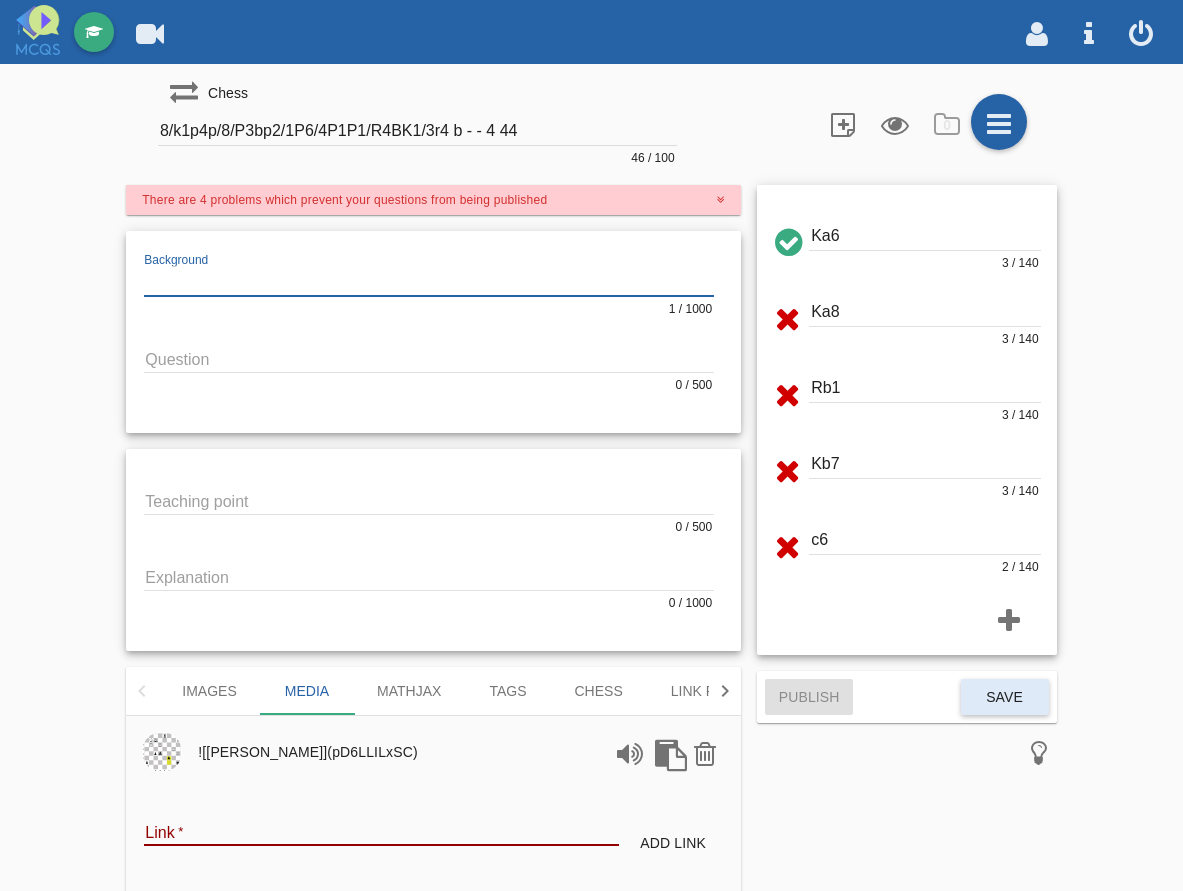 paste on "![[PERSON_NAME]](pD6LLILxSC)" 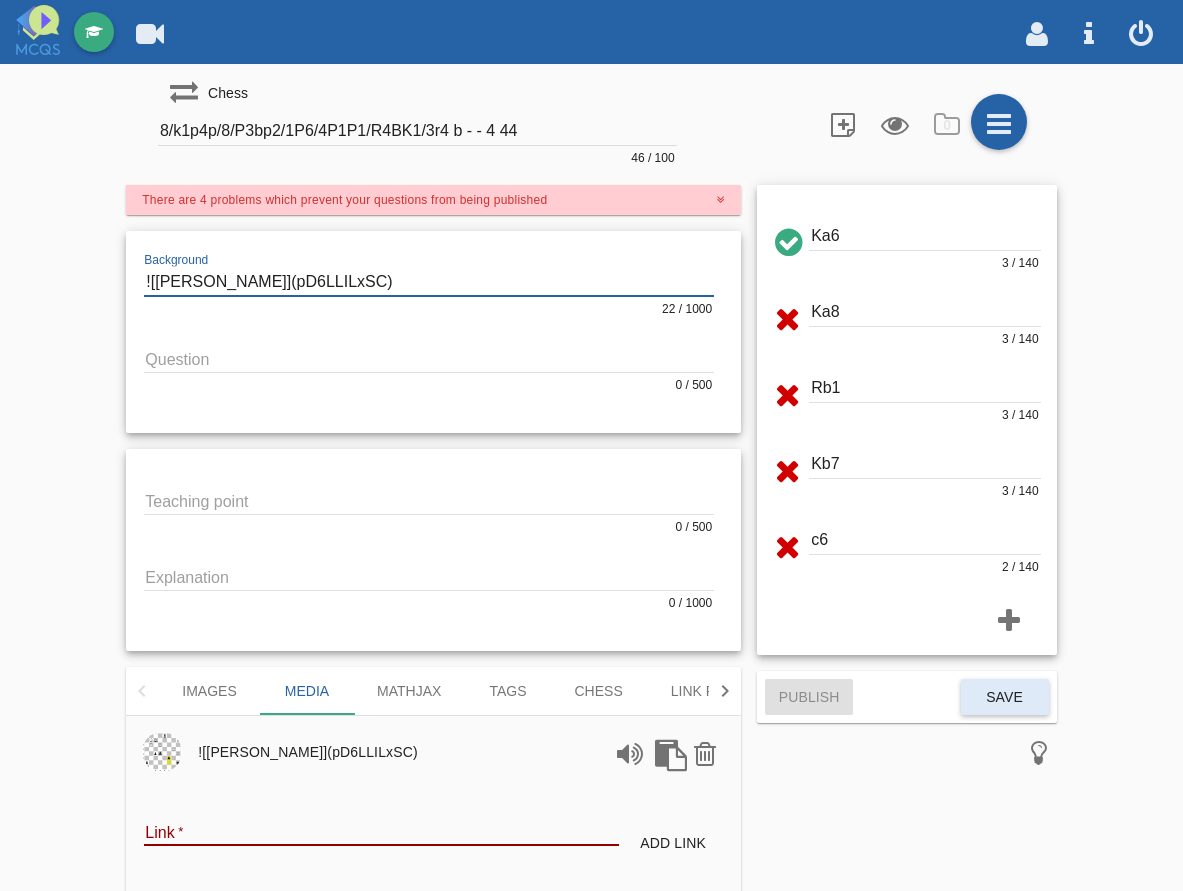 type on "![[PERSON_NAME]](pD6LLILxSC)" 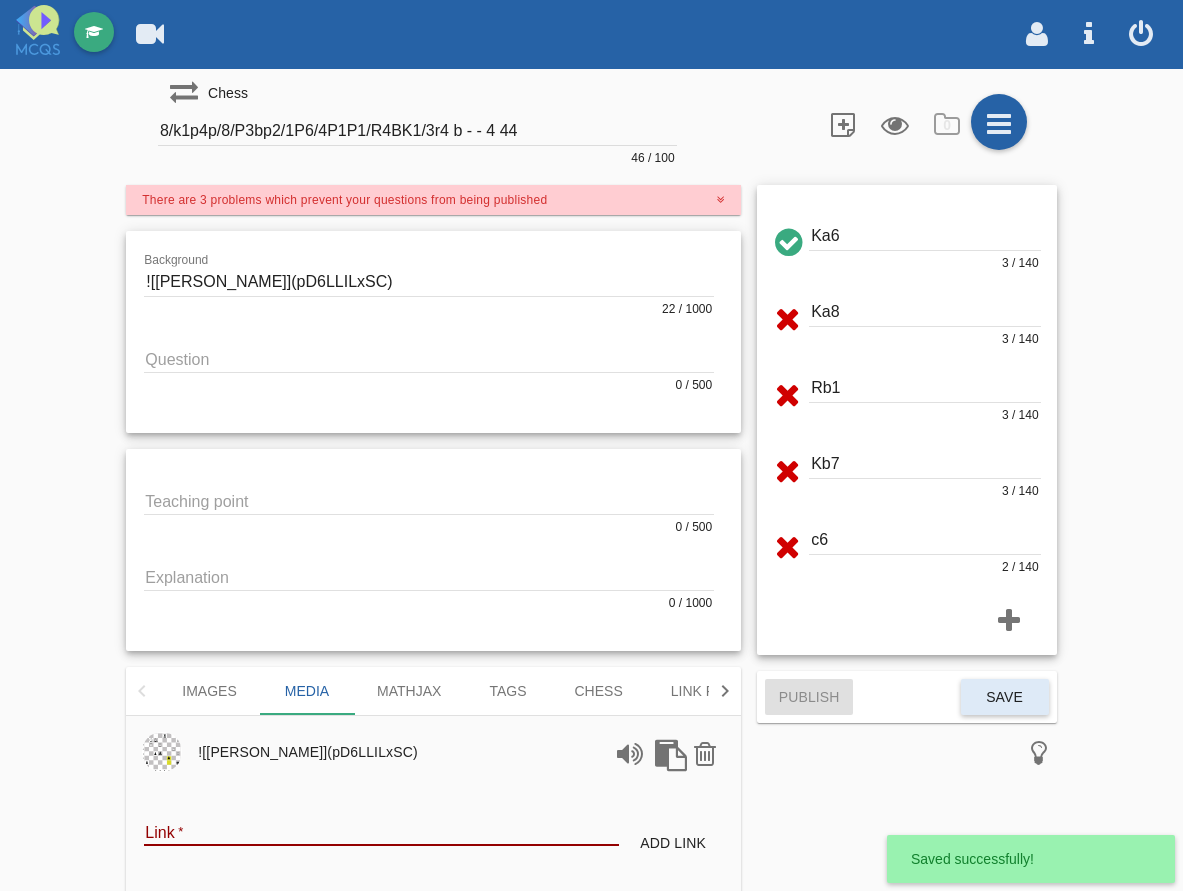click at bounding box center [429, 358] 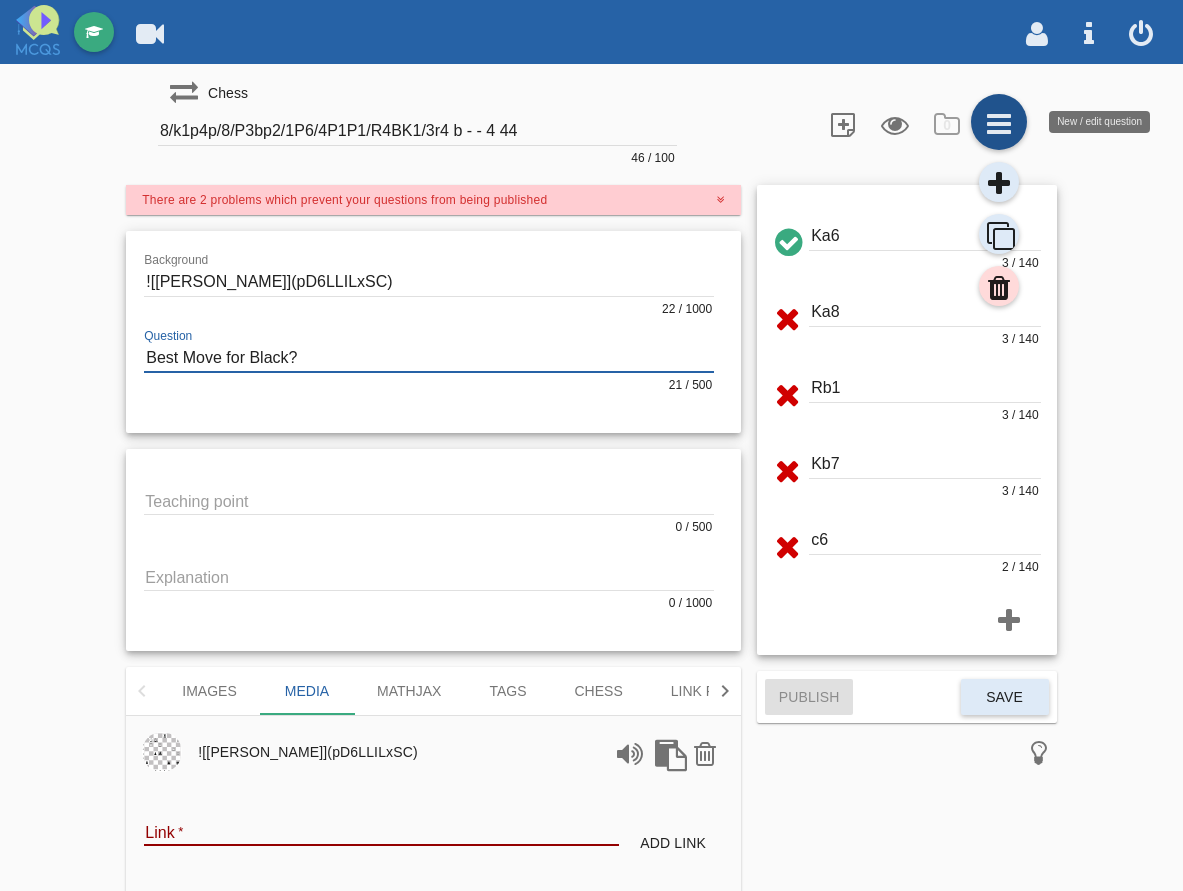 type on "Best Move for Black?" 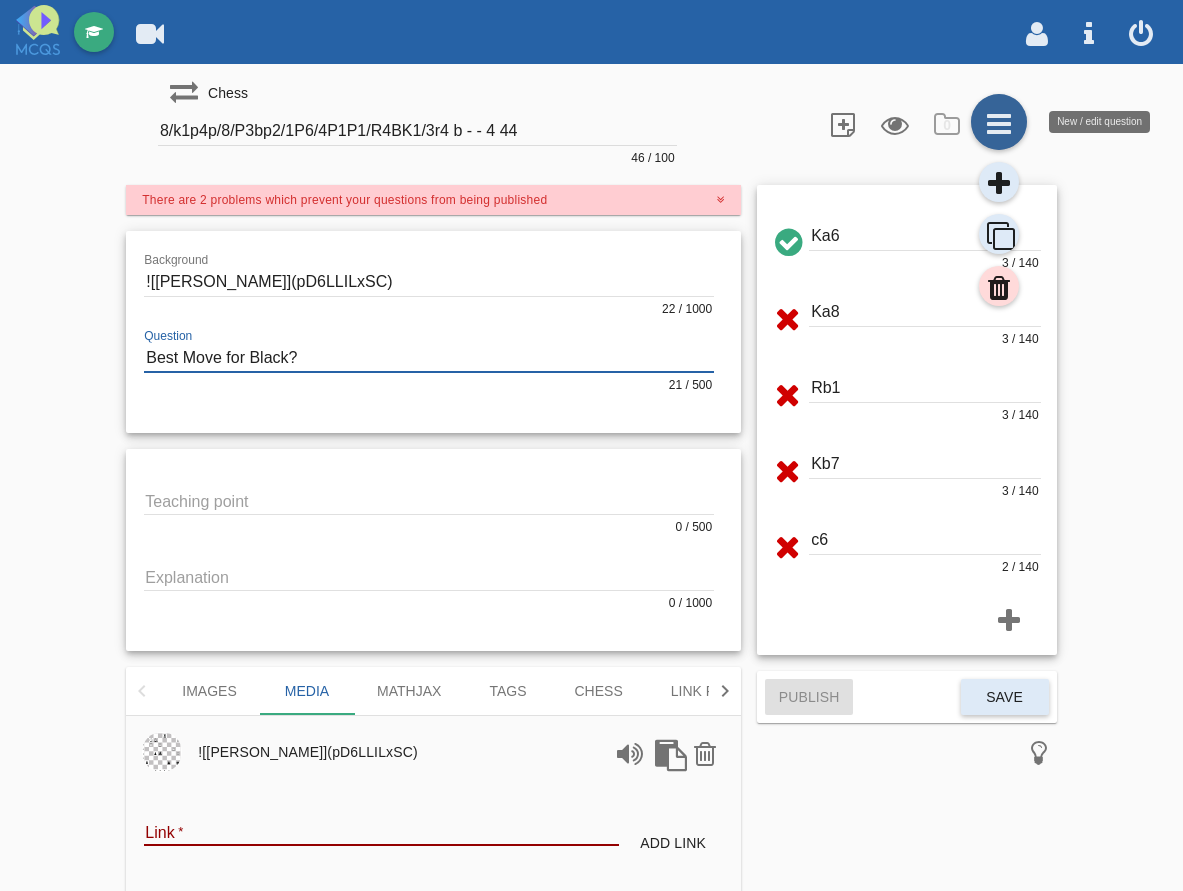 click at bounding box center [999, 122] 